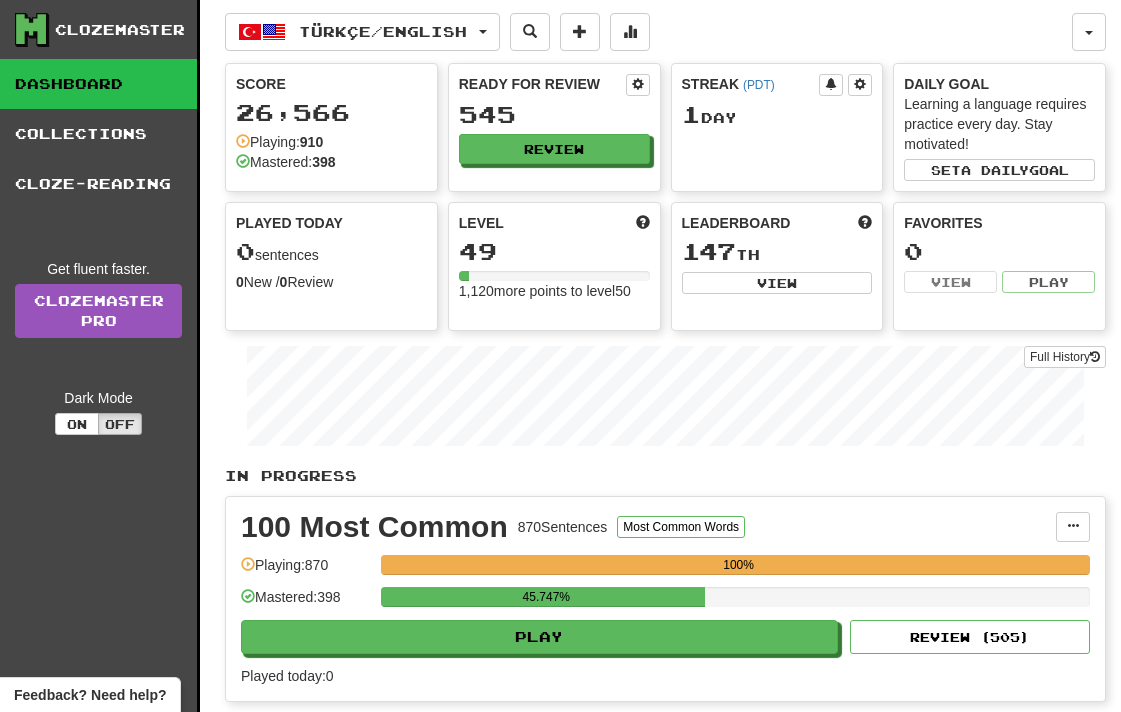 scroll, scrollTop: 0, scrollLeft: 0, axis: both 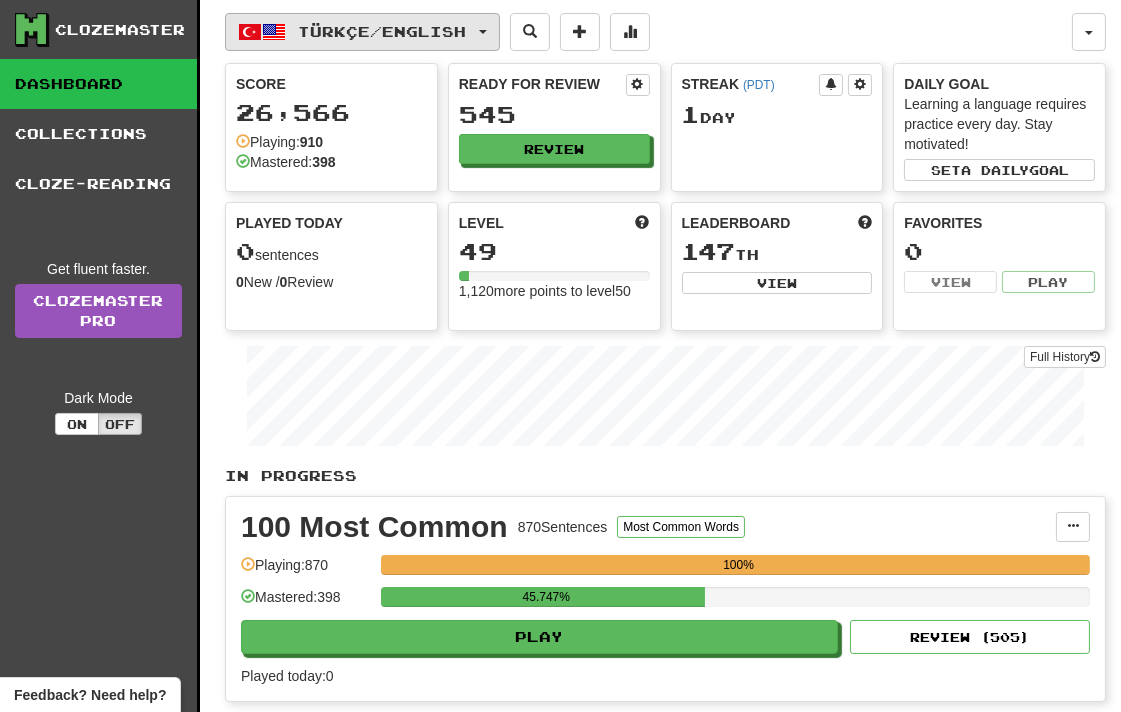 click on "Türkçe  /  English" at bounding box center [362, 32] 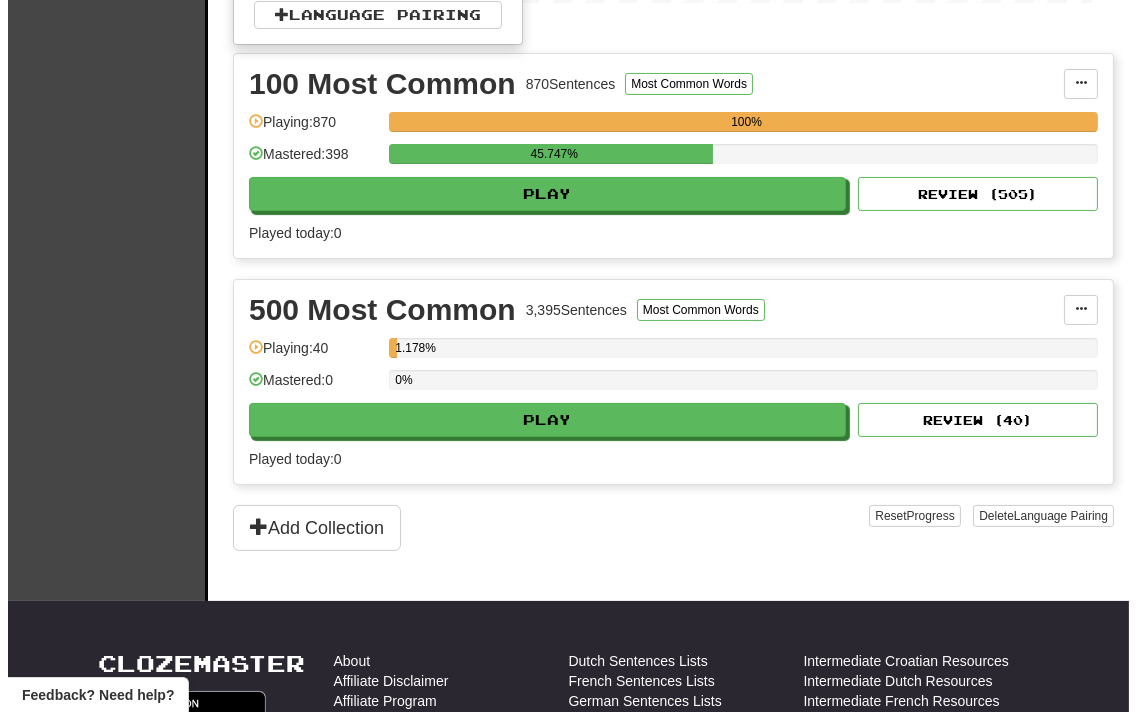 scroll, scrollTop: 444, scrollLeft: 0, axis: vertical 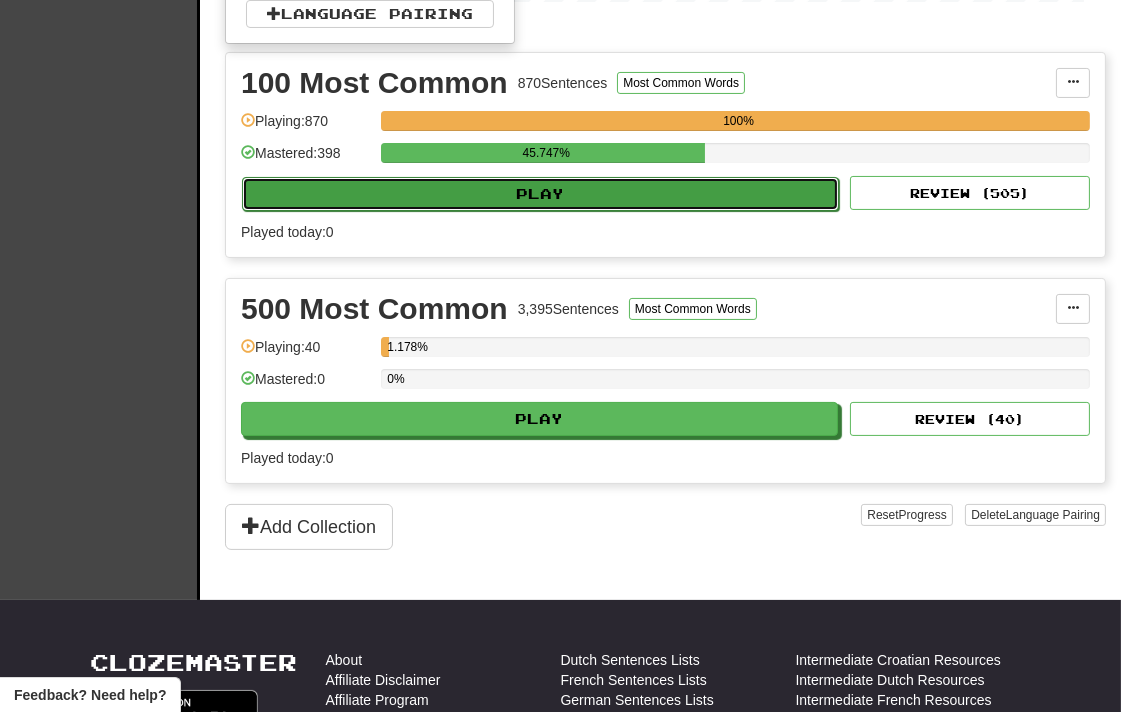 click on "Play" at bounding box center [540, 194] 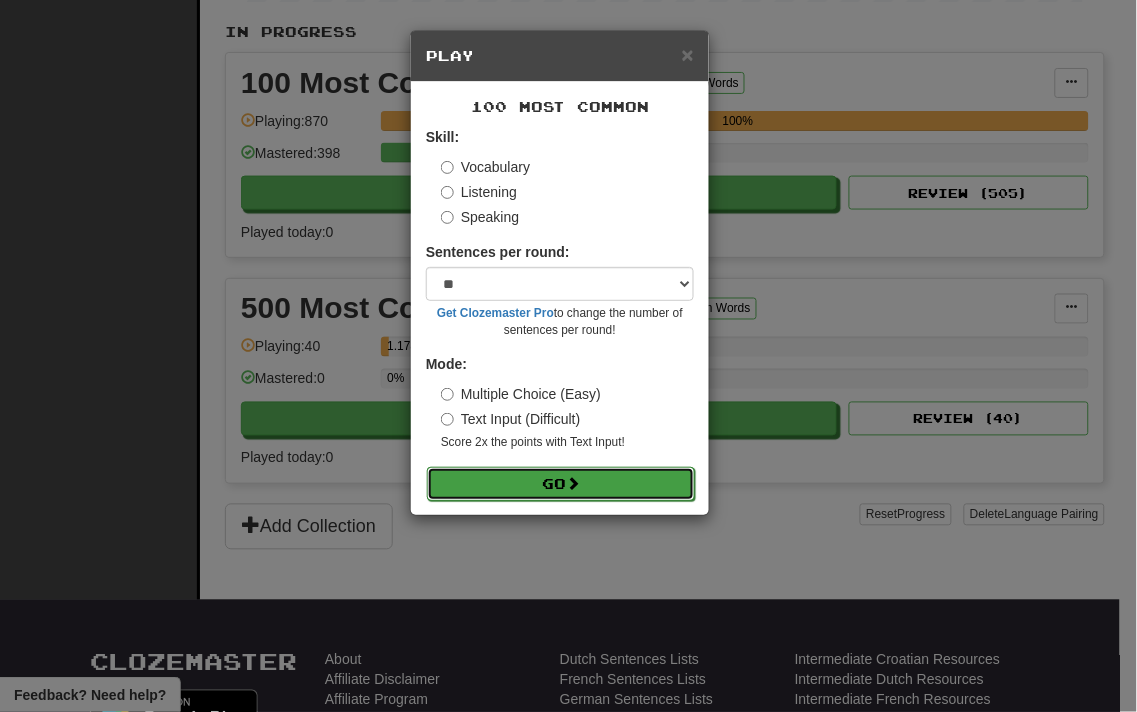 click on "Go" at bounding box center (561, 484) 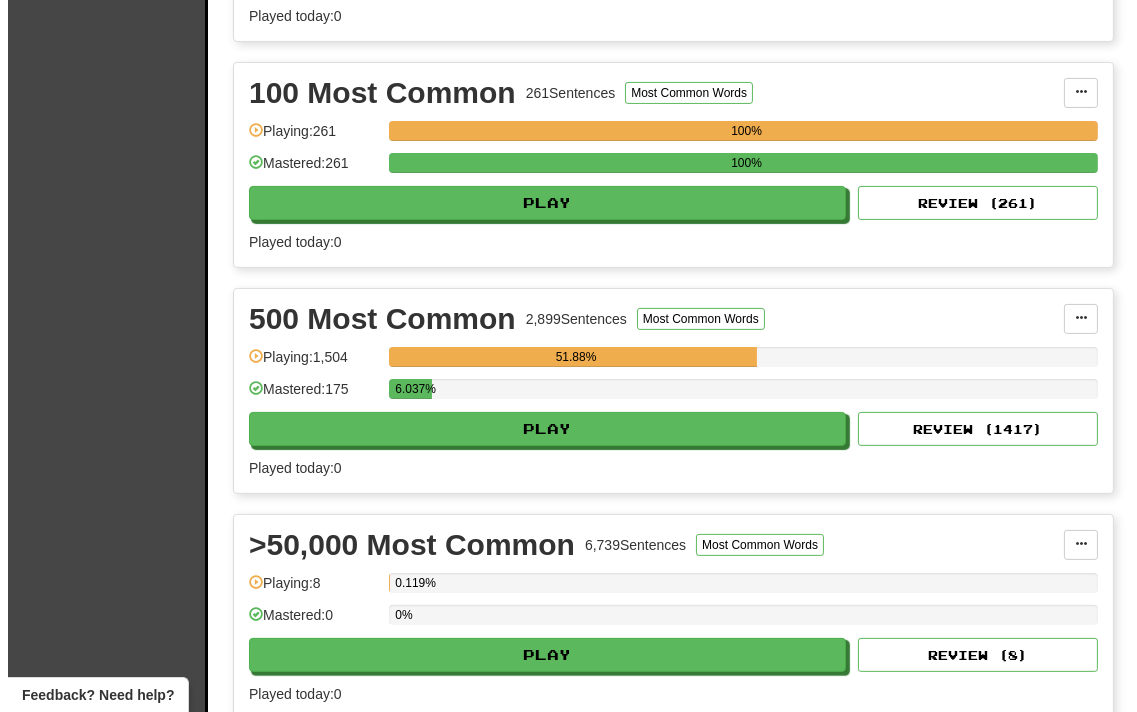scroll, scrollTop: 666, scrollLeft: 0, axis: vertical 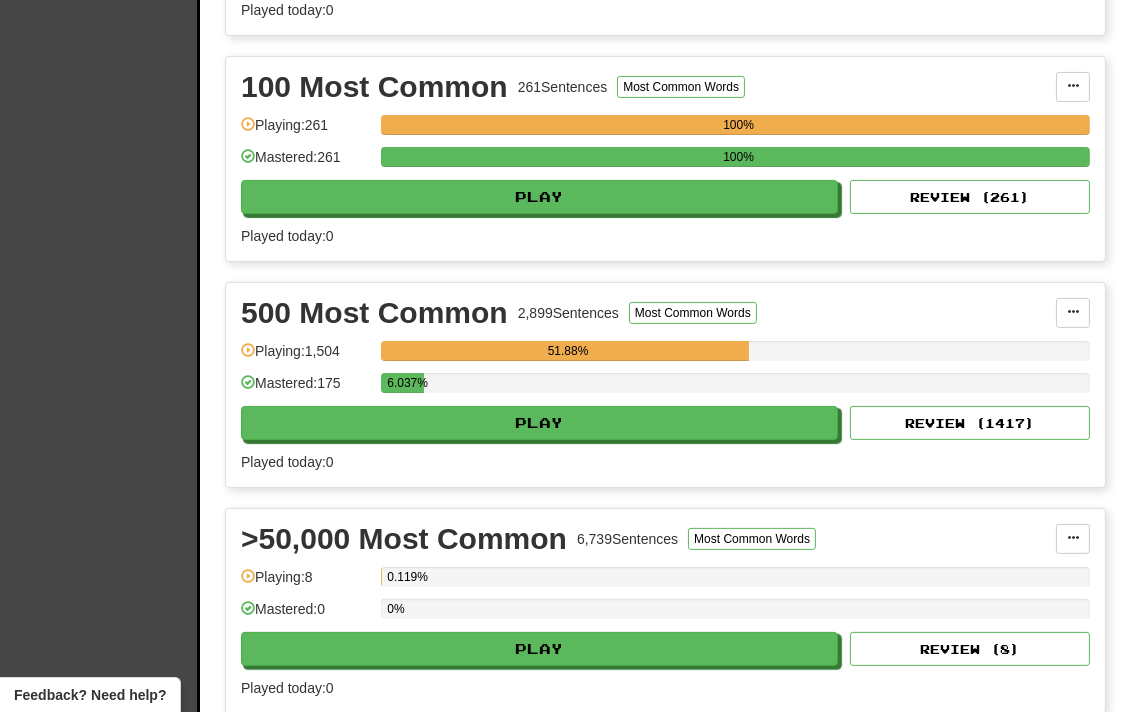 click on "500 Most Common 2,899  Sentences Most Common Words Manage Sentences Unpin from Dashboard  Playing:  1,504 51.88%  Mastered:  175 6.037% Play Review ( 1417 ) Played today:  0" at bounding box center [665, 385] 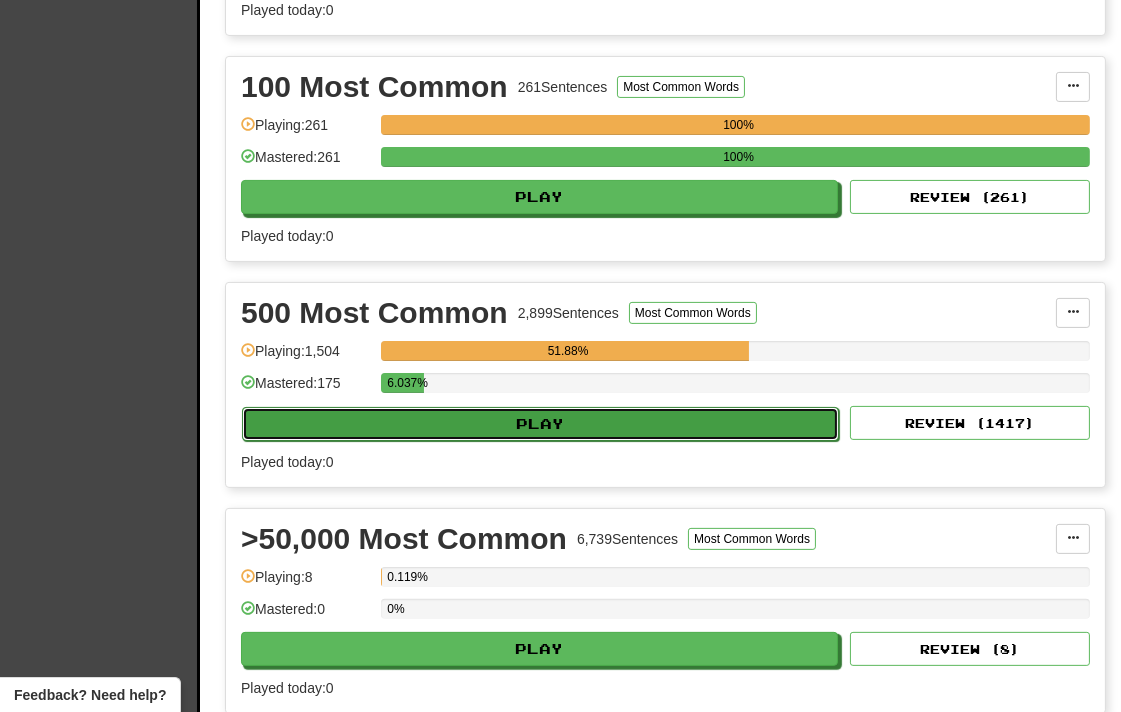 click on "Play" at bounding box center (540, 424) 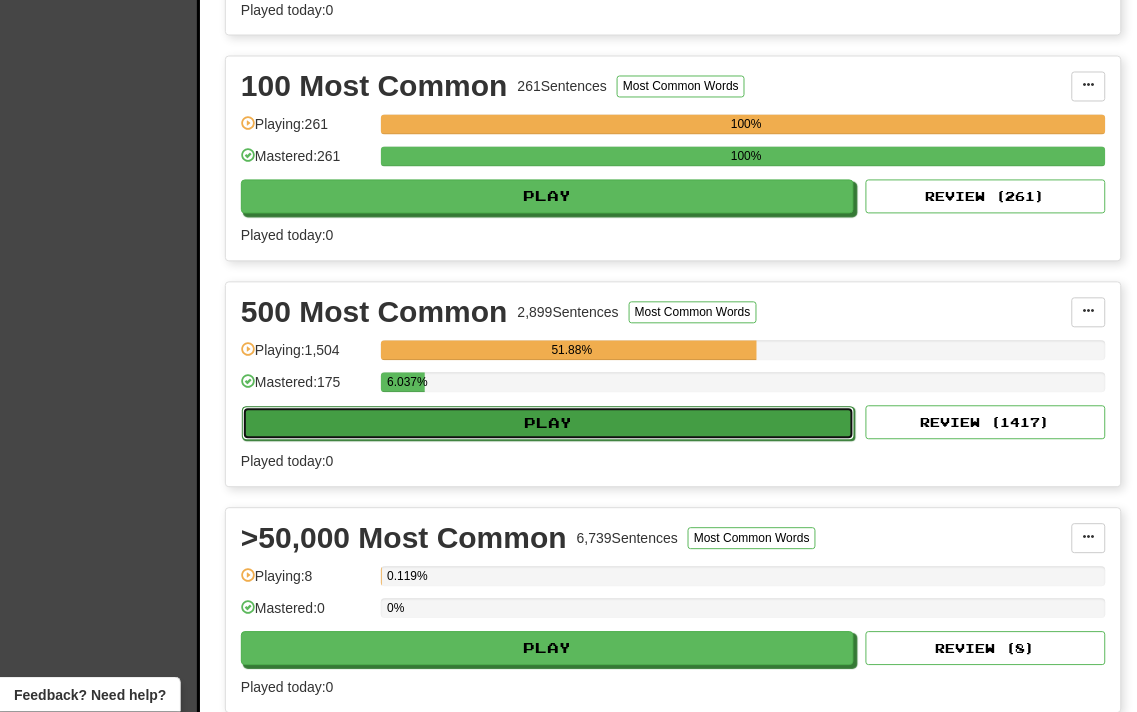 select on "**" 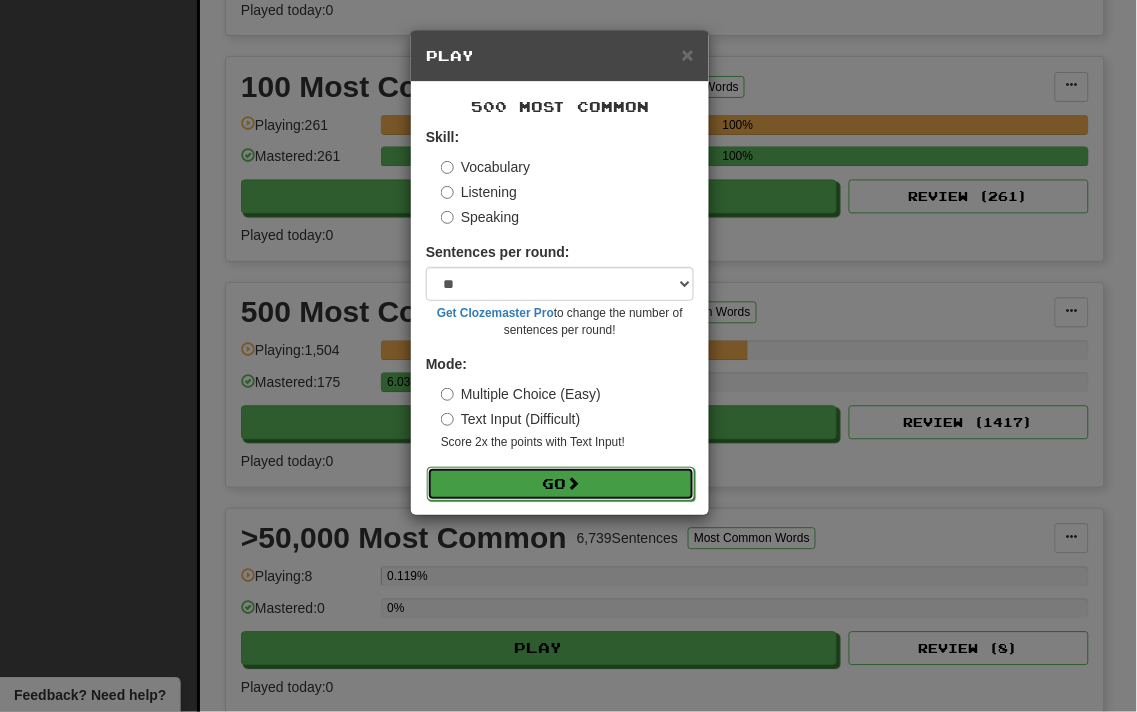 click on "Go" at bounding box center (561, 484) 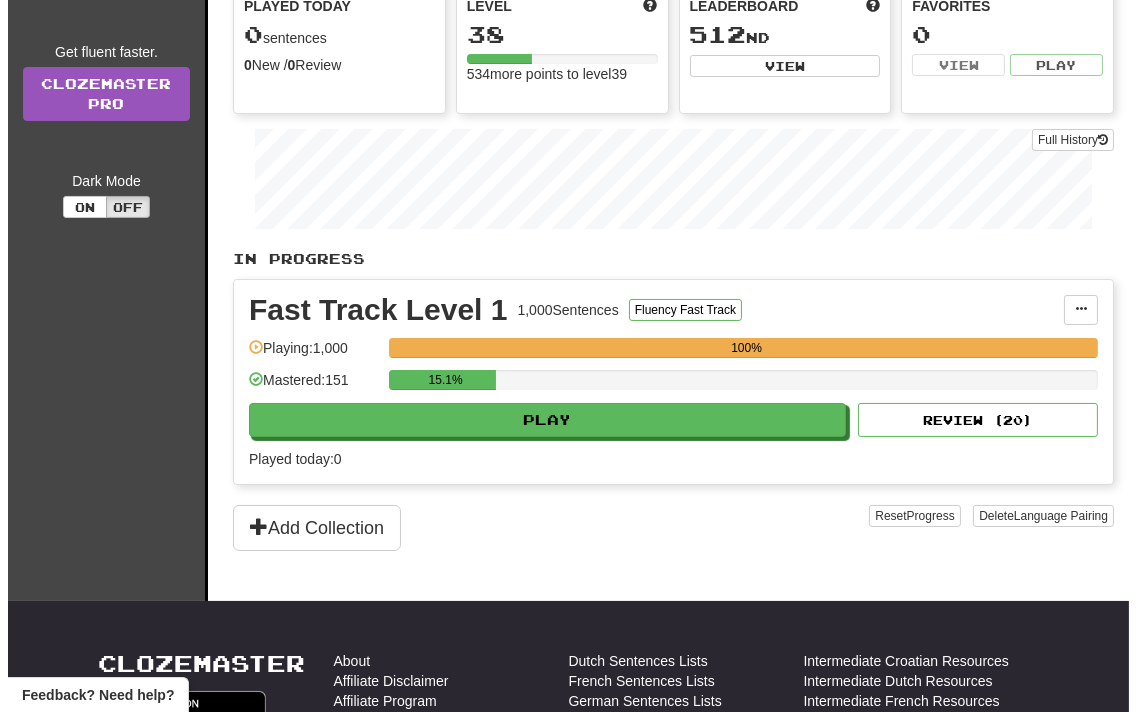 scroll, scrollTop: 222, scrollLeft: 0, axis: vertical 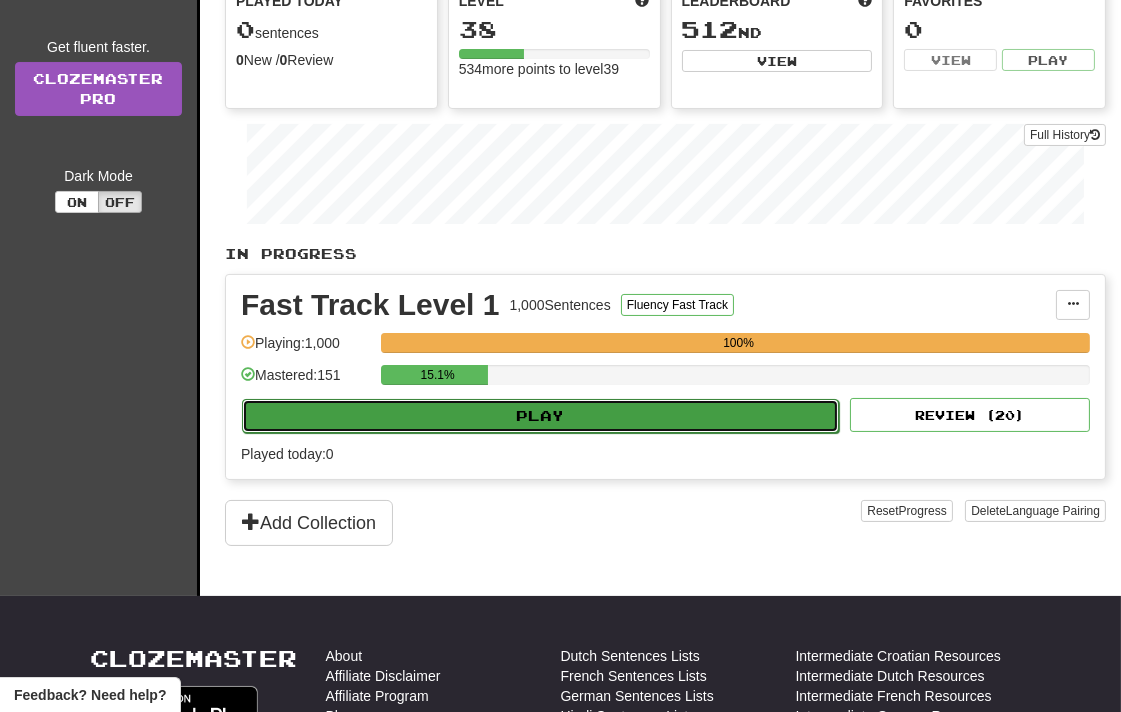 click on "Play" at bounding box center (540, 416) 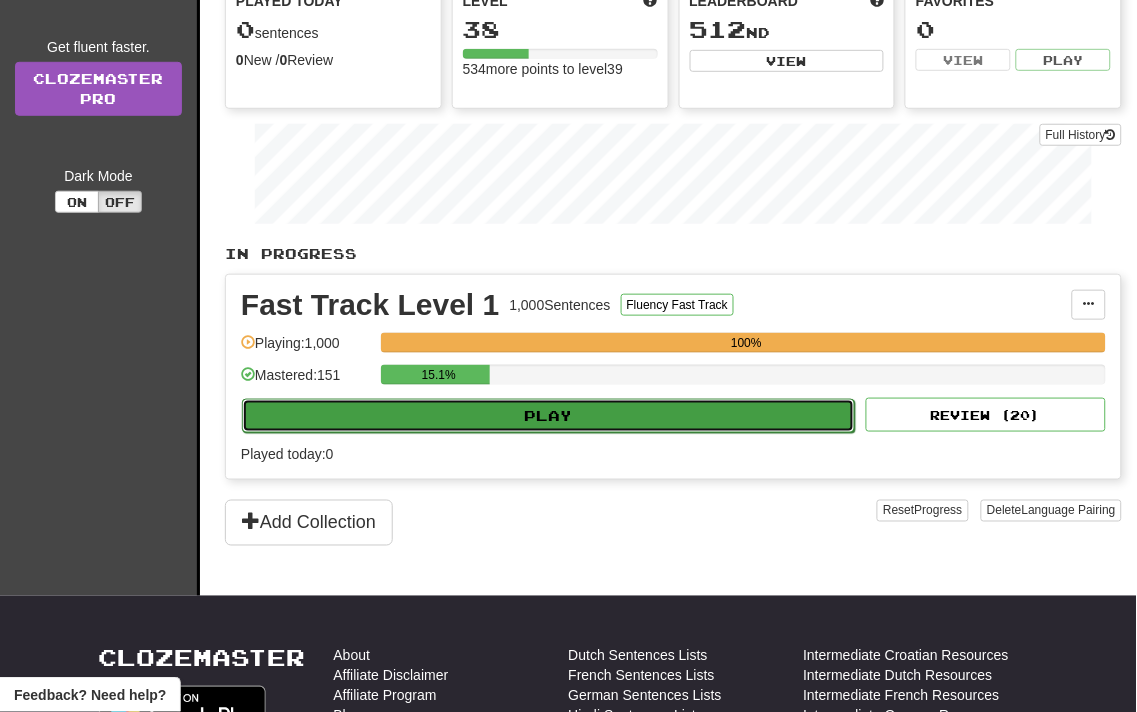 select on "**" 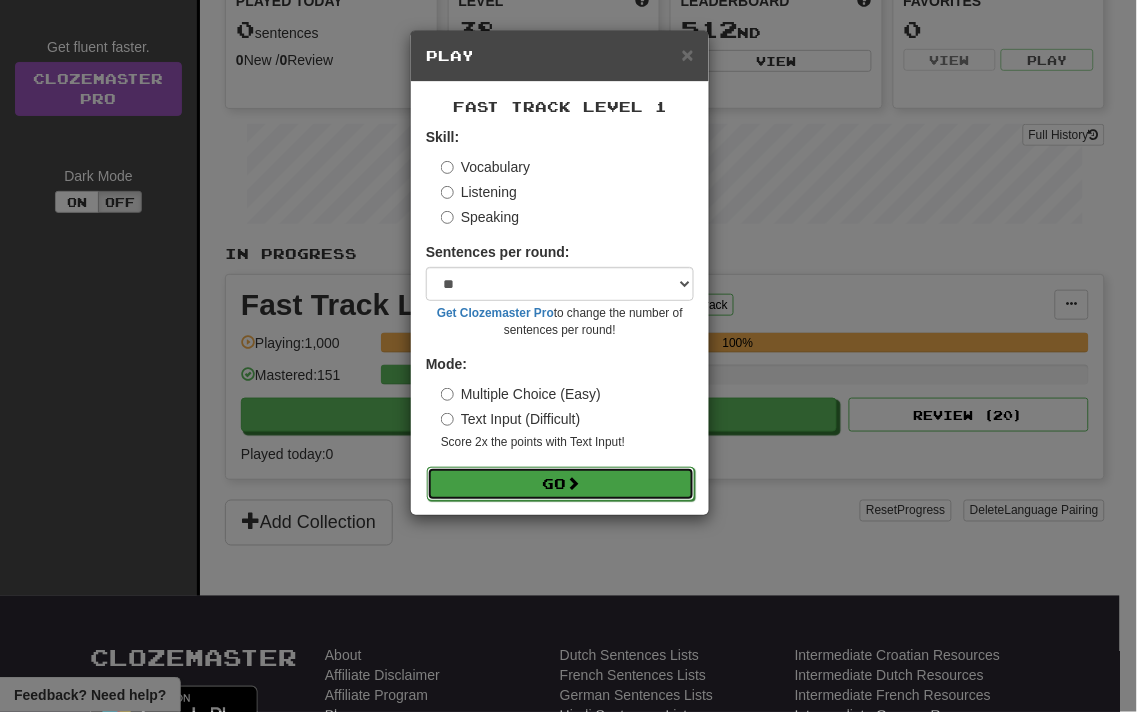 click on "Go" at bounding box center (561, 484) 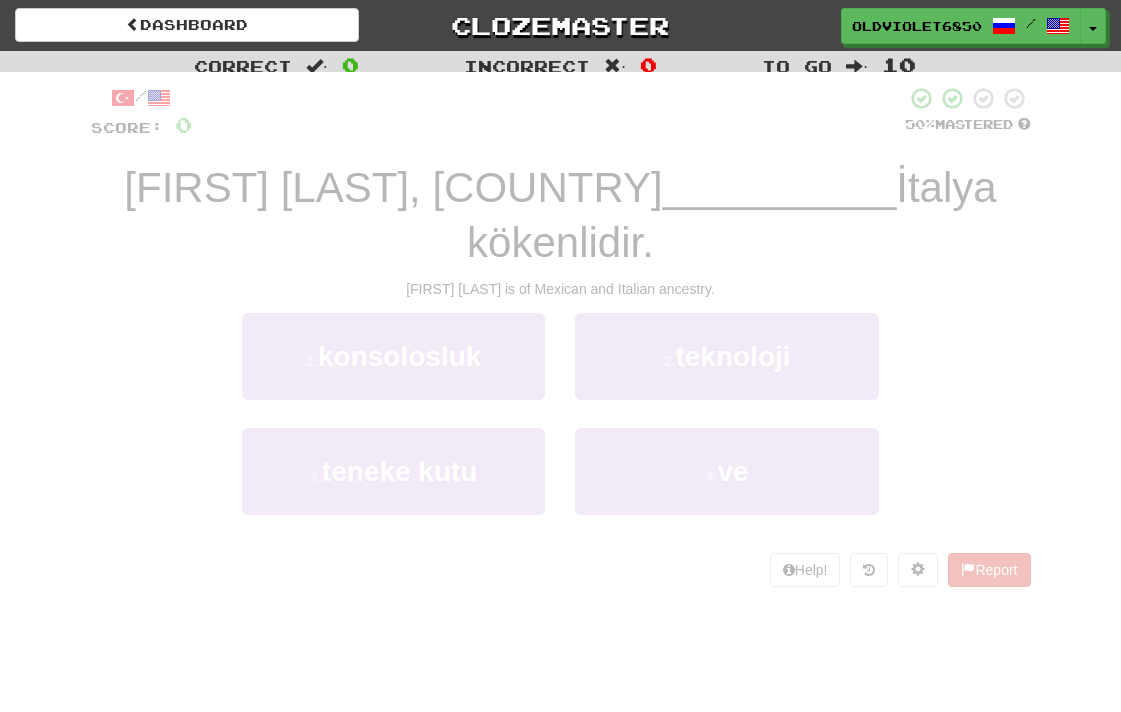 scroll, scrollTop: 0, scrollLeft: 0, axis: both 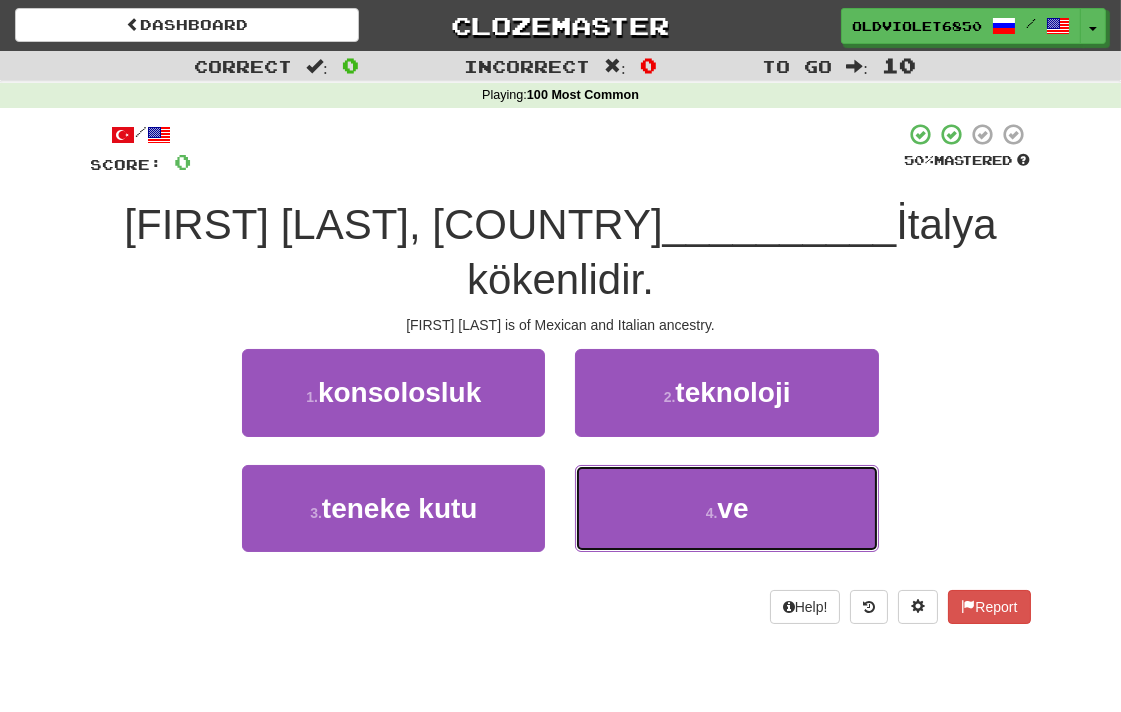 click on "4 .  ve" at bounding box center (726, 508) 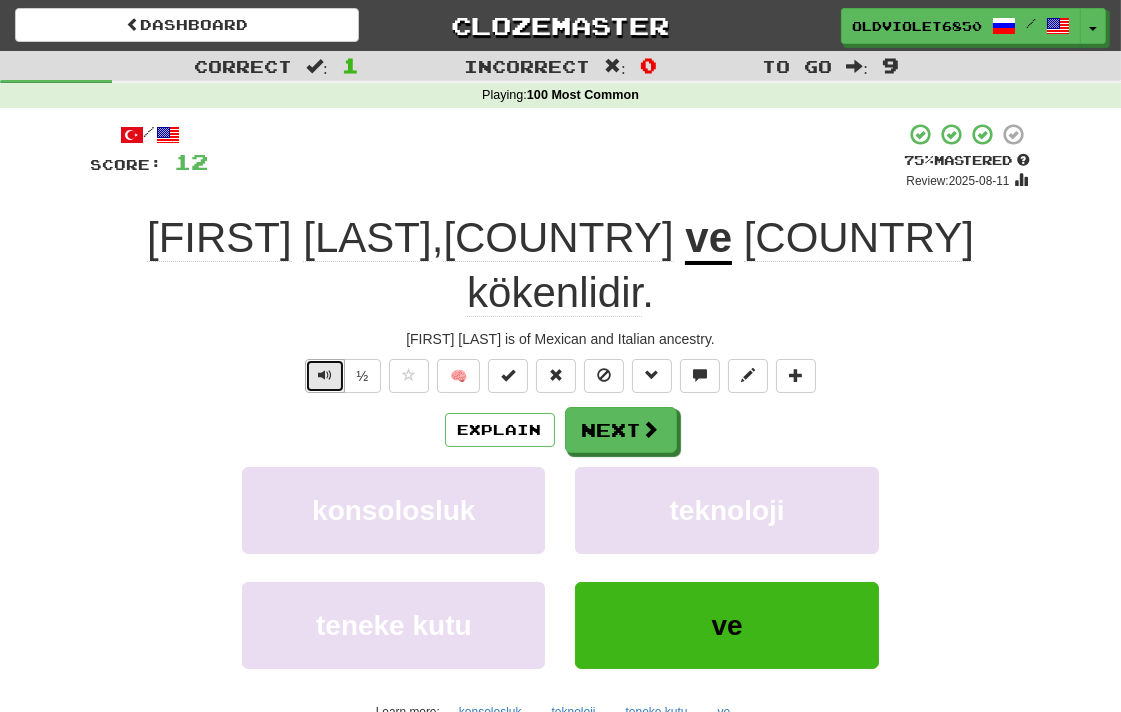 click at bounding box center (325, 375) 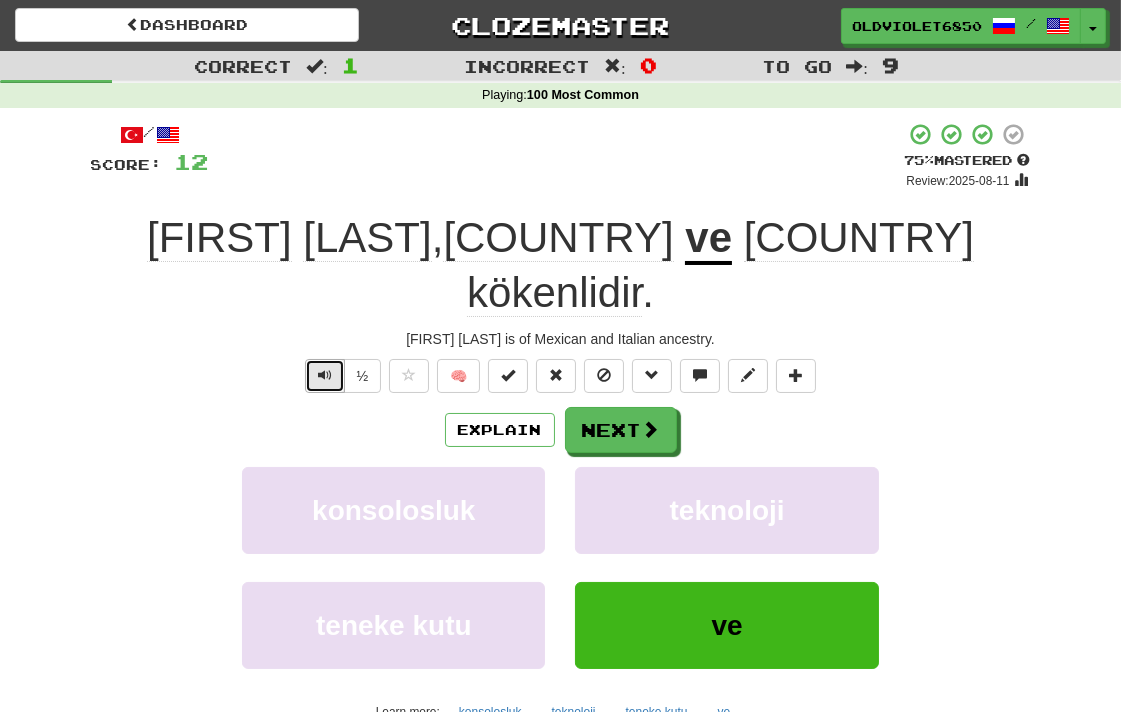 click at bounding box center [325, 375] 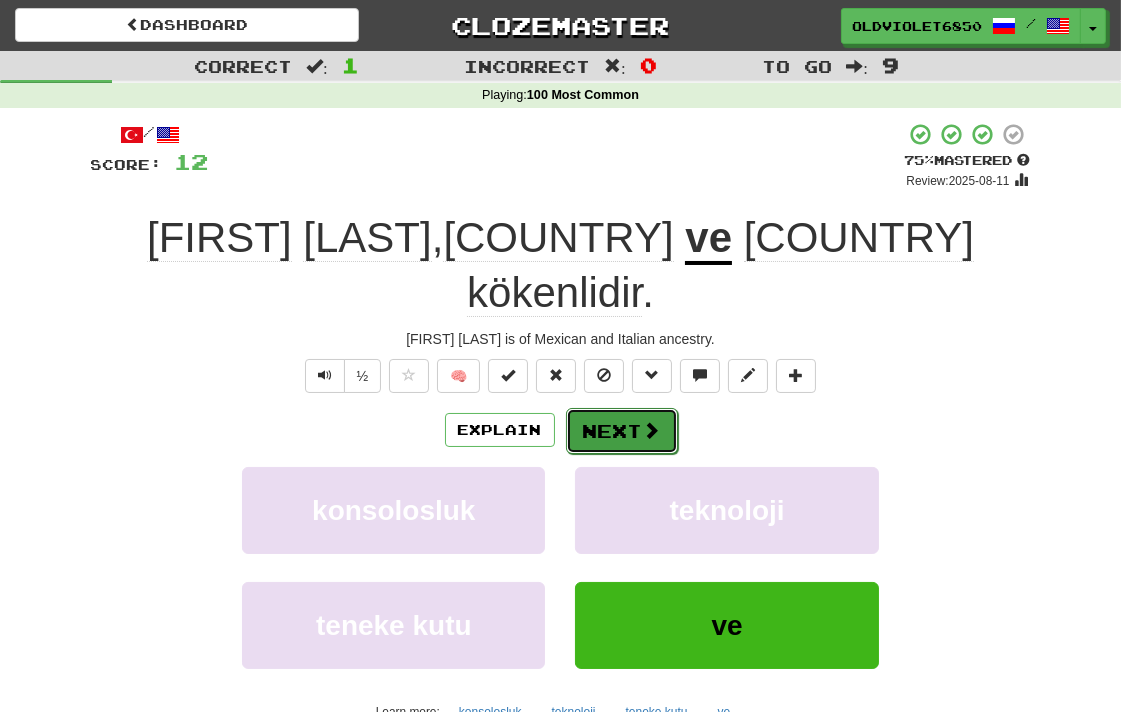 click at bounding box center (652, 430) 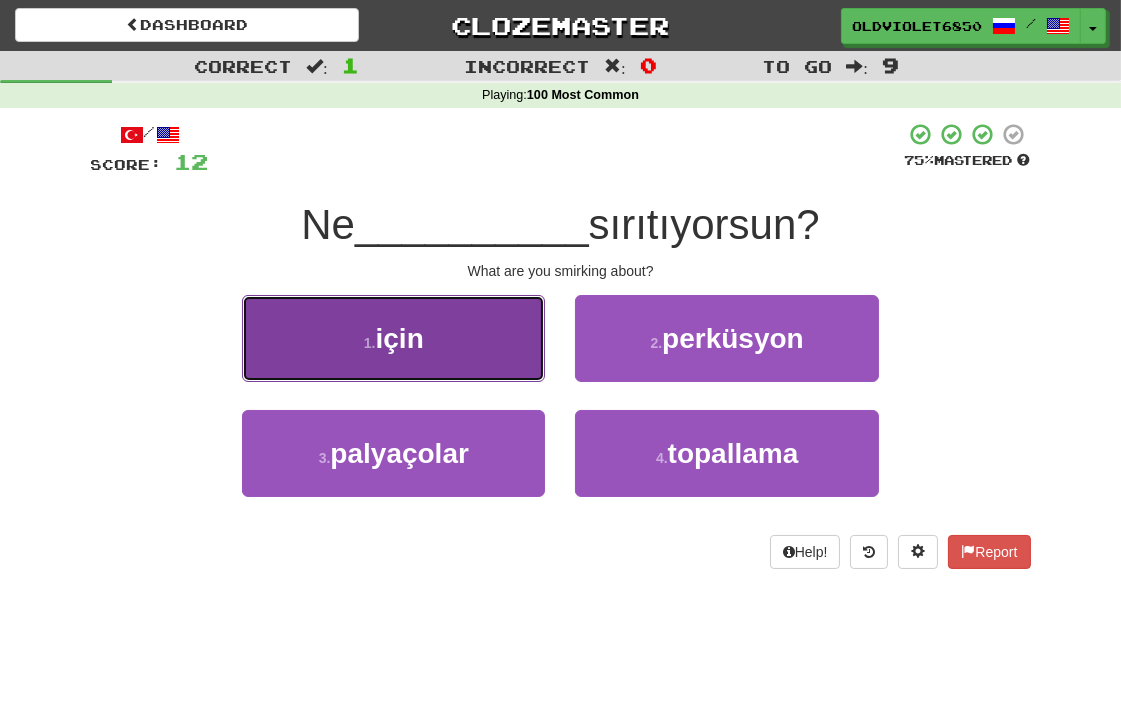click on "1 .  için" at bounding box center (393, 338) 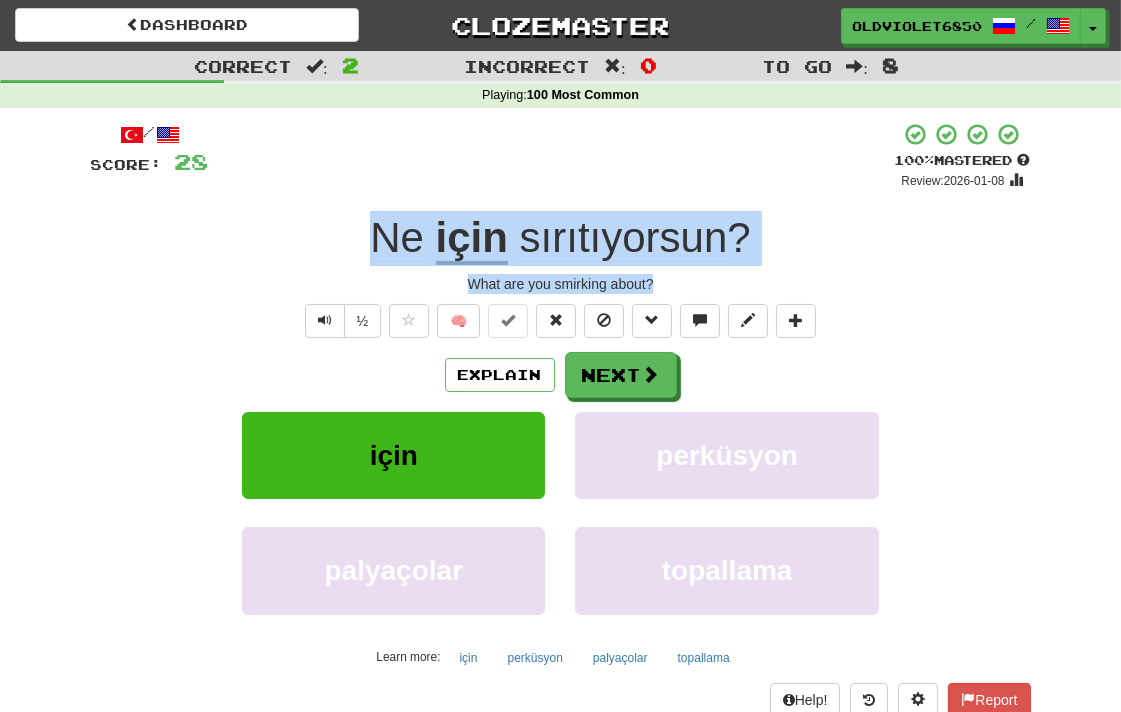 drag, startPoint x: 662, startPoint y: 275, endPoint x: 360, endPoint y: 244, distance: 303.58688 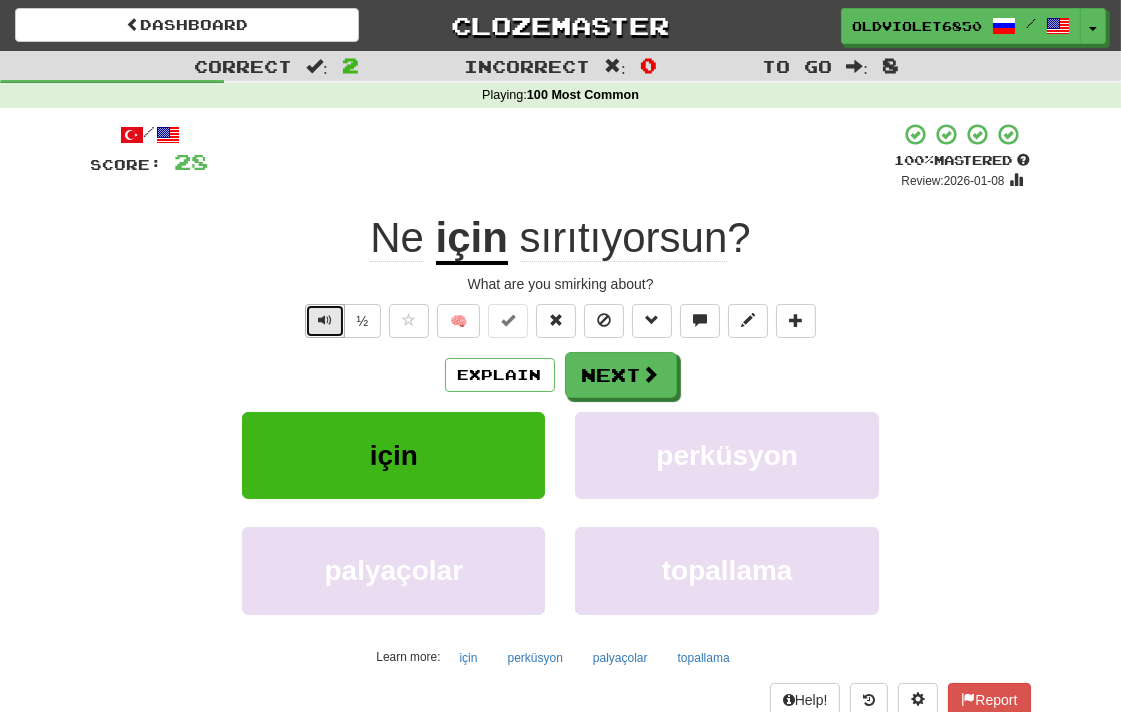 click at bounding box center (325, 320) 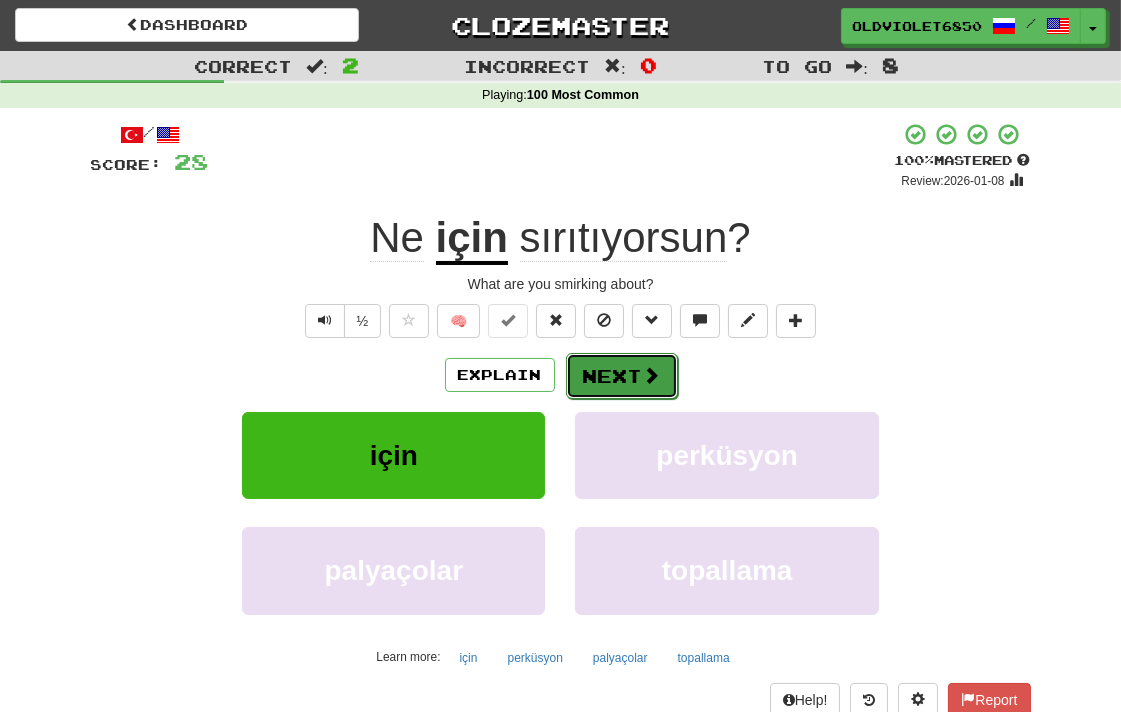 click on "Next" at bounding box center [622, 376] 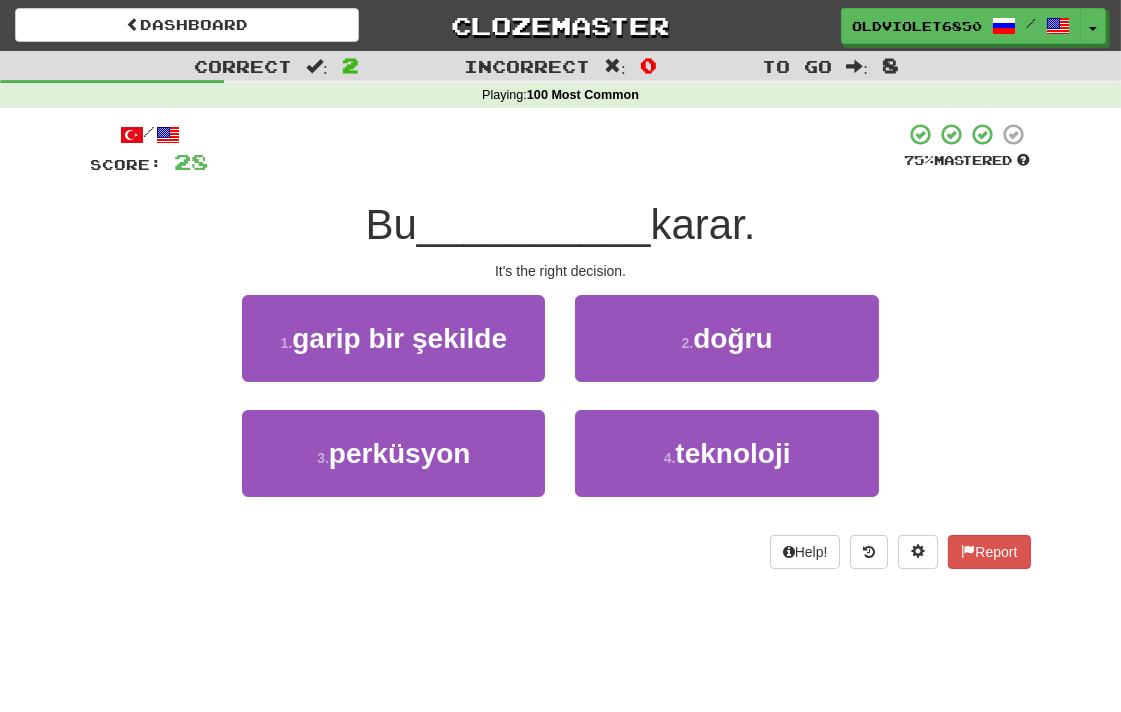 click on "1 .  garip bir şekilde 2 .  doğru" at bounding box center [561, 352] 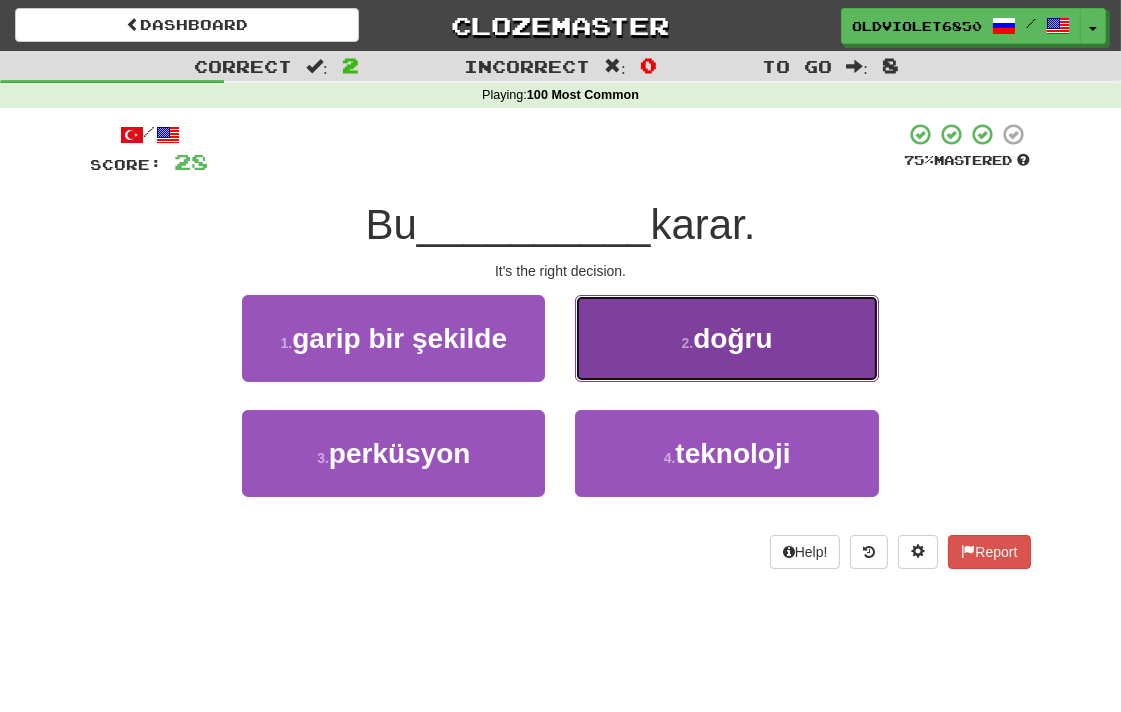 click on "2 .  doğru" at bounding box center (726, 338) 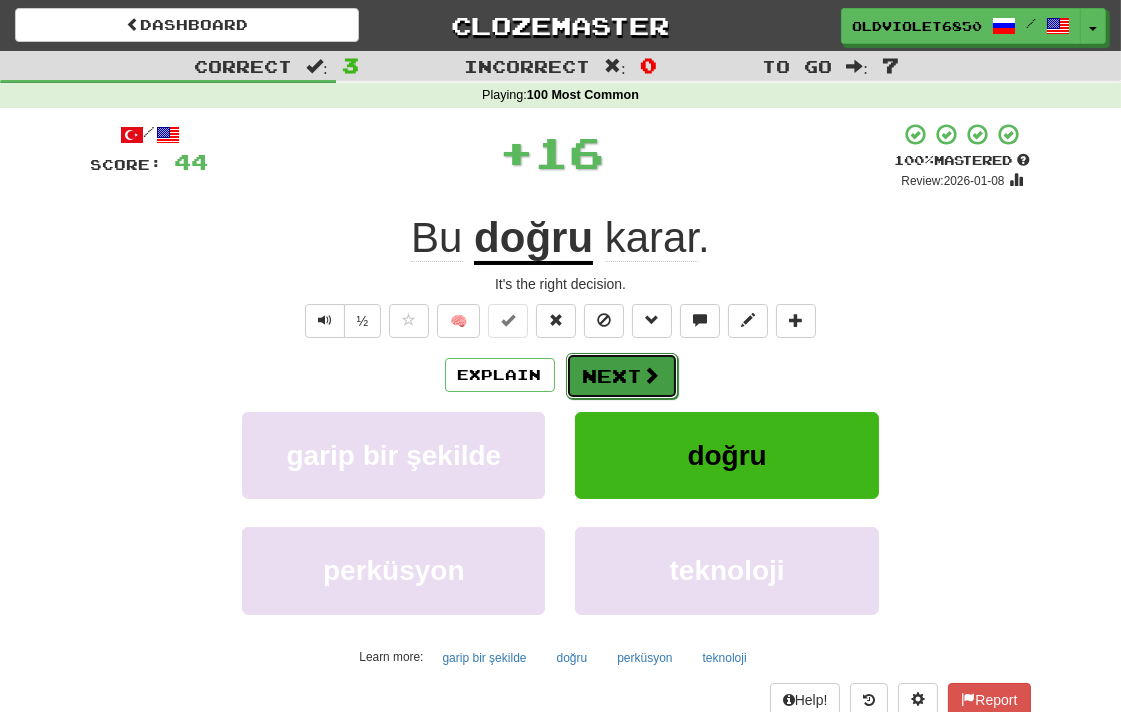click on "Next" at bounding box center (622, 376) 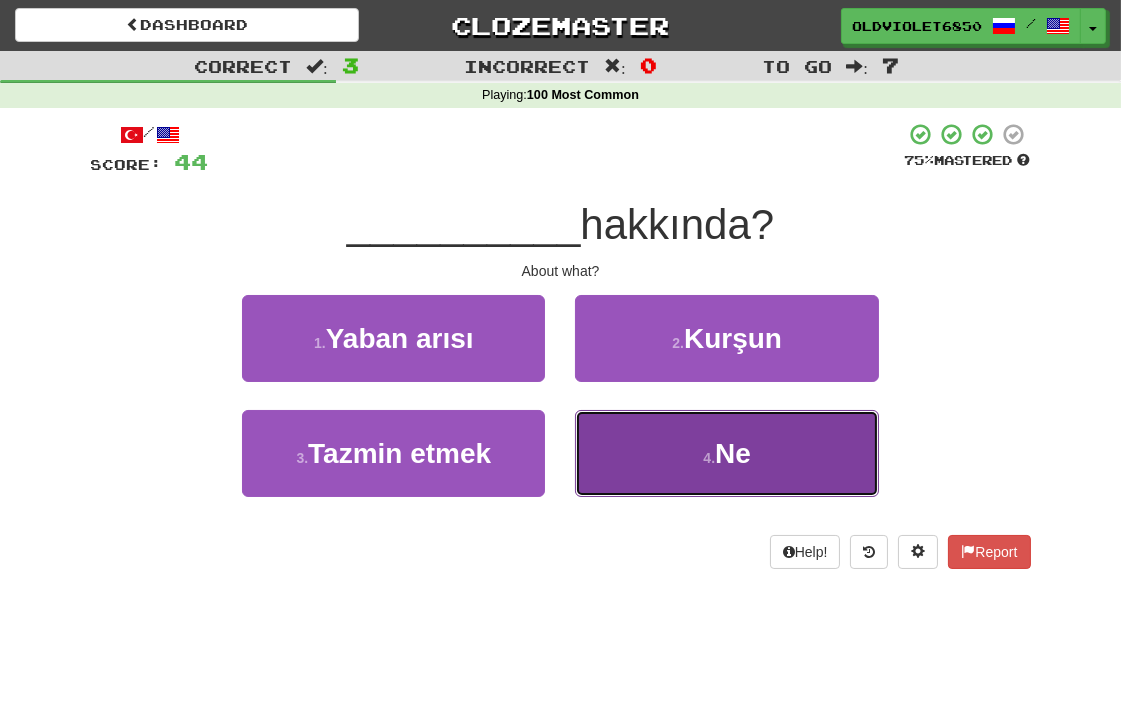 click on "4 .  Ne" at bounding box center (726, 453) 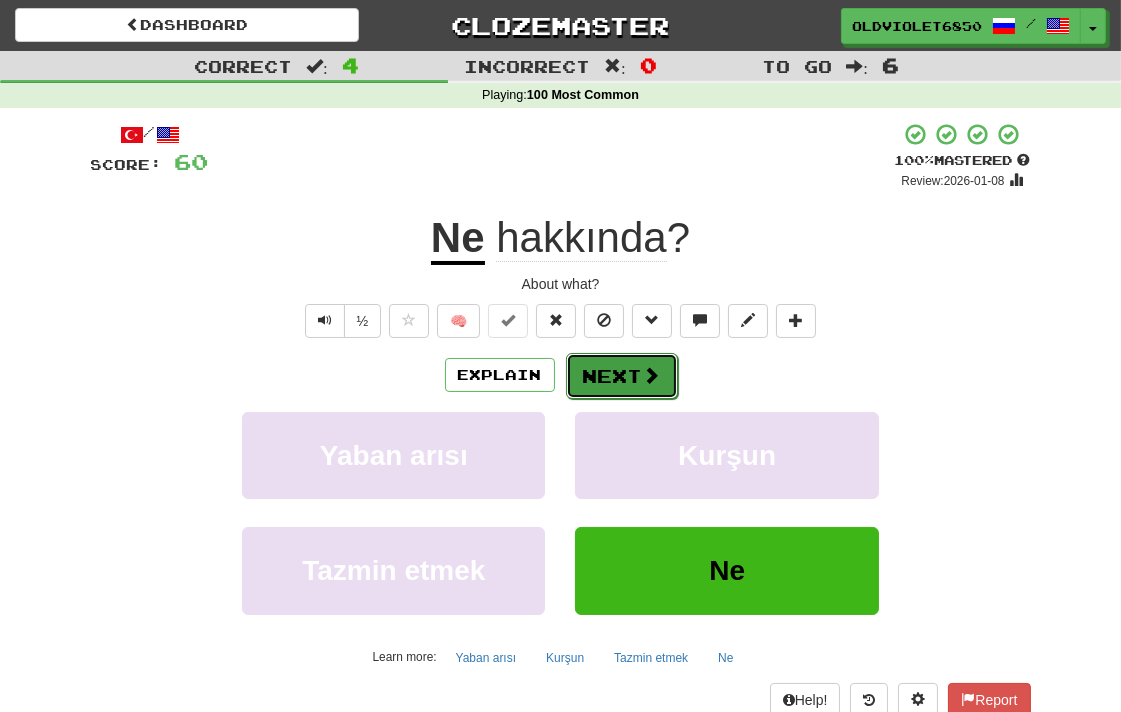 click on "Next" at bounding box center [622, 376] 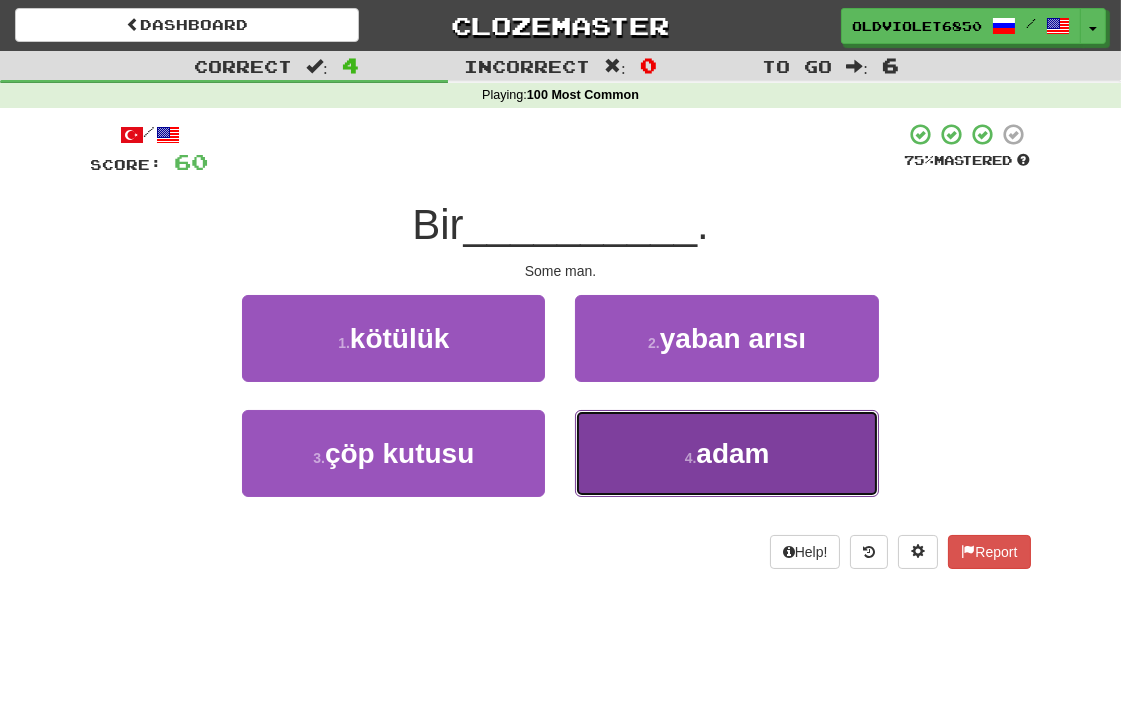 click on "4 .  adam" at bounding box center [726, 453] 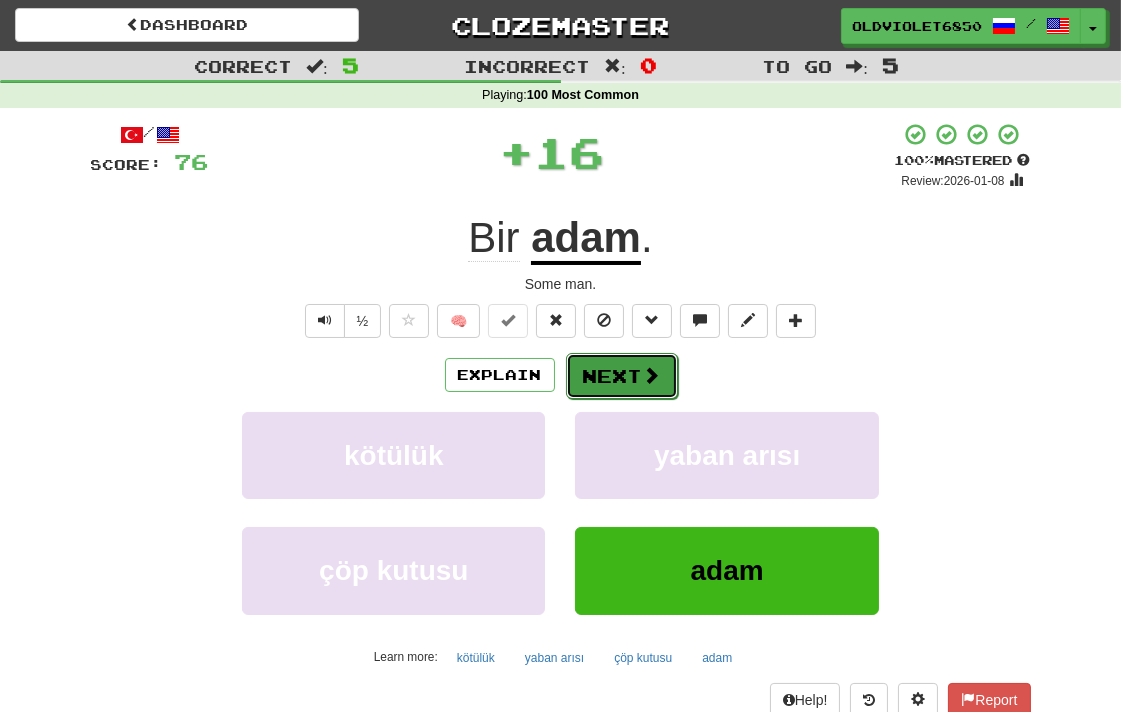 click on "Next" at bounding box center (622, 376) 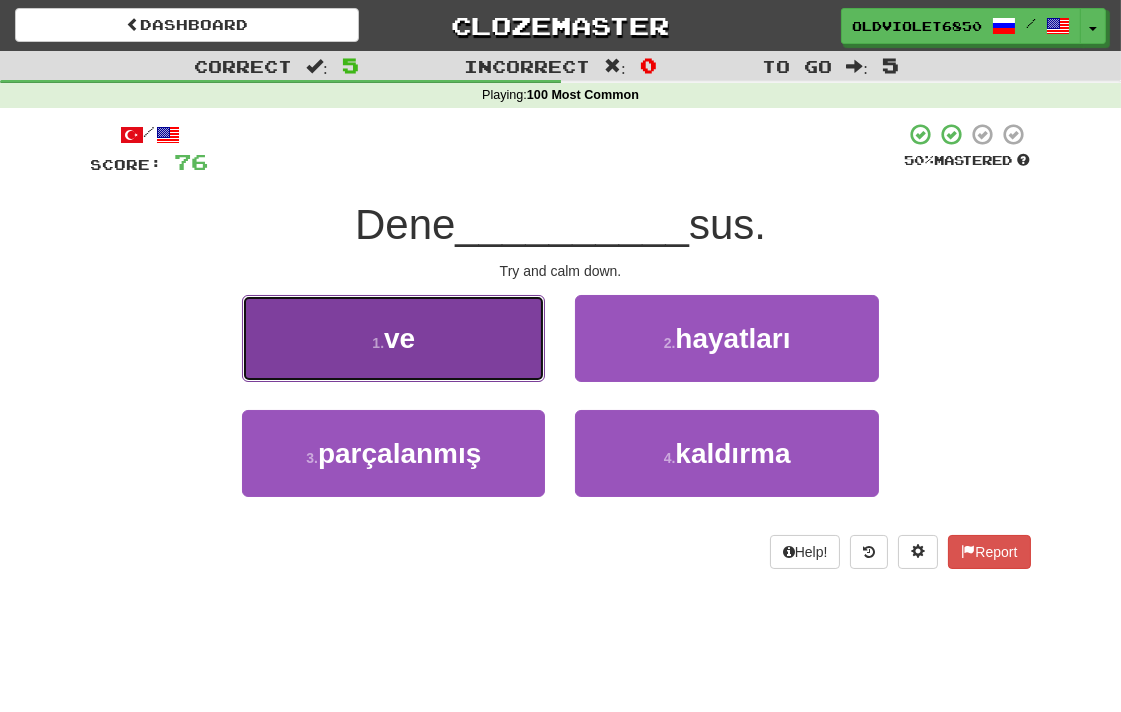 click on "1 .  ve" at bounding box center (393, 338) 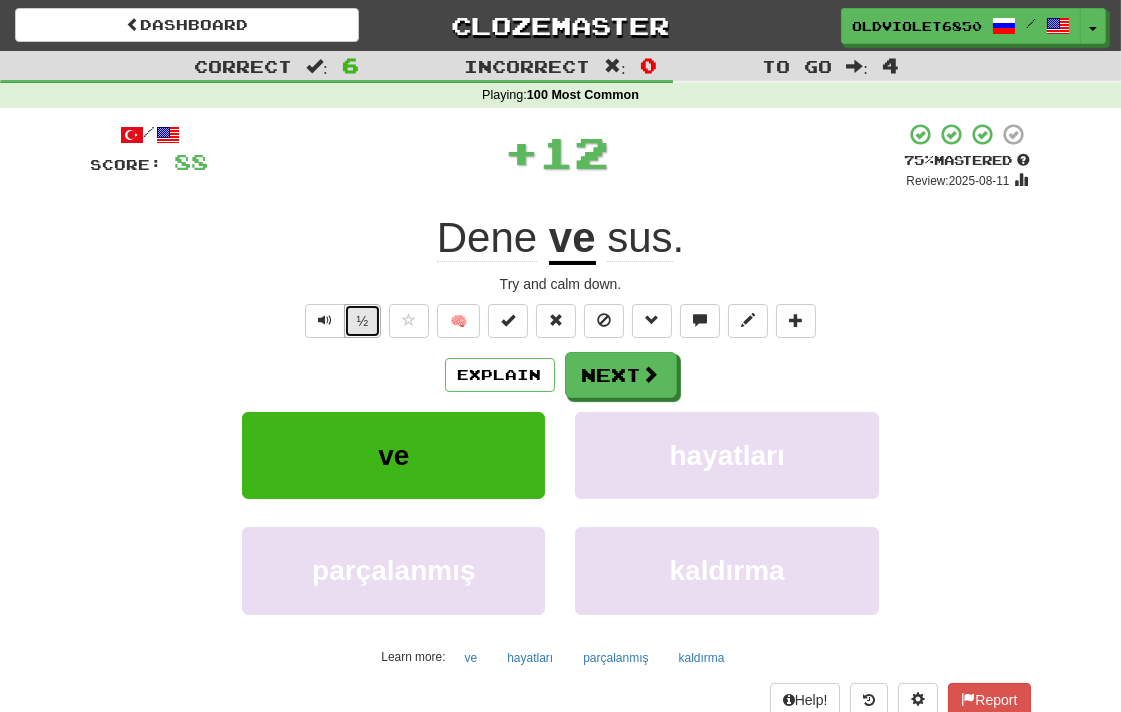 click on "½" at bounding box center [363, 321] 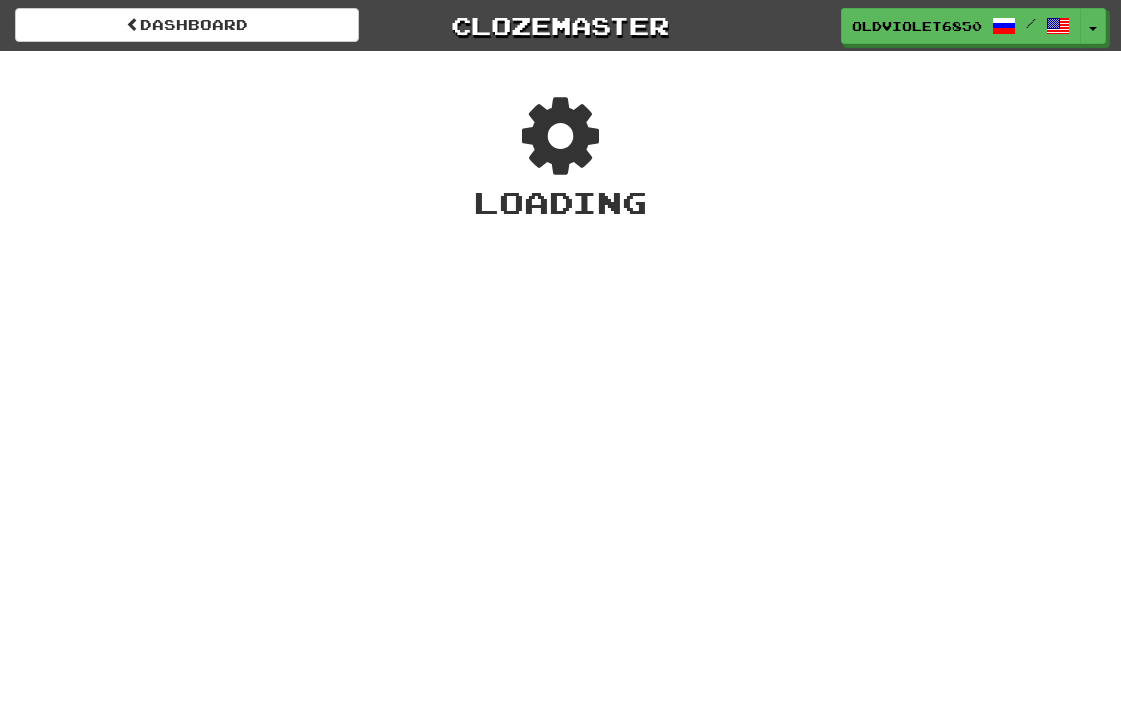 scroll, scrollTop: 0, scrollLeft: 0, axis: both 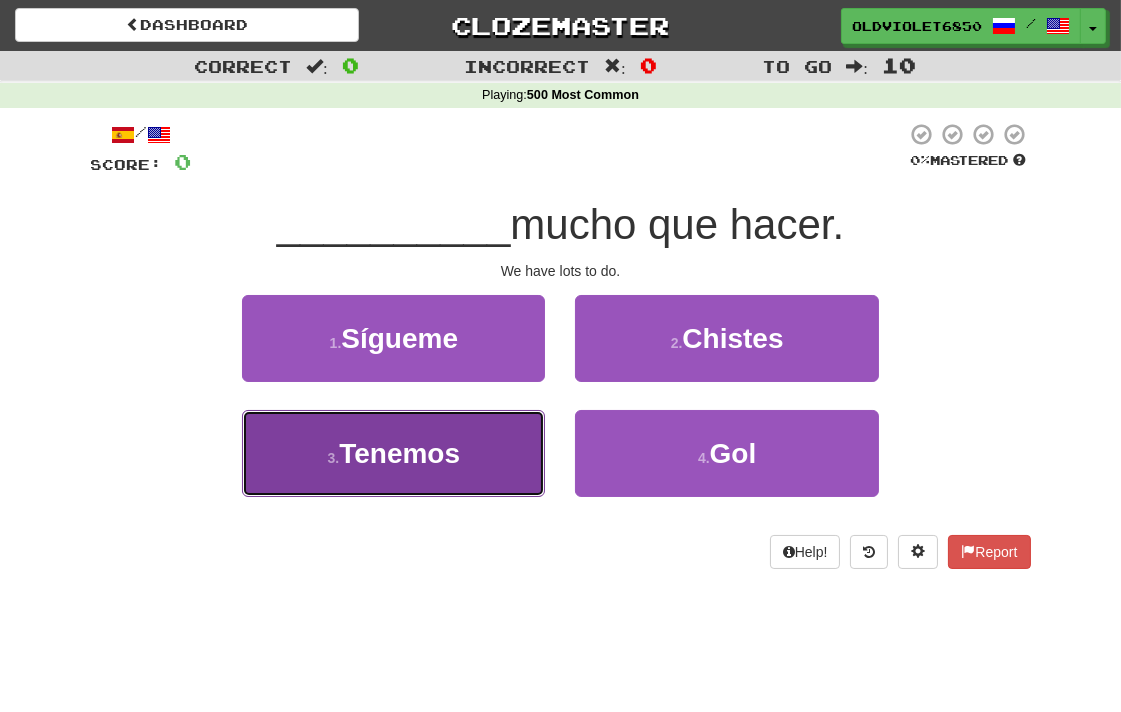 click on "3 .  Tenemos" at bounding box center [393, 453] 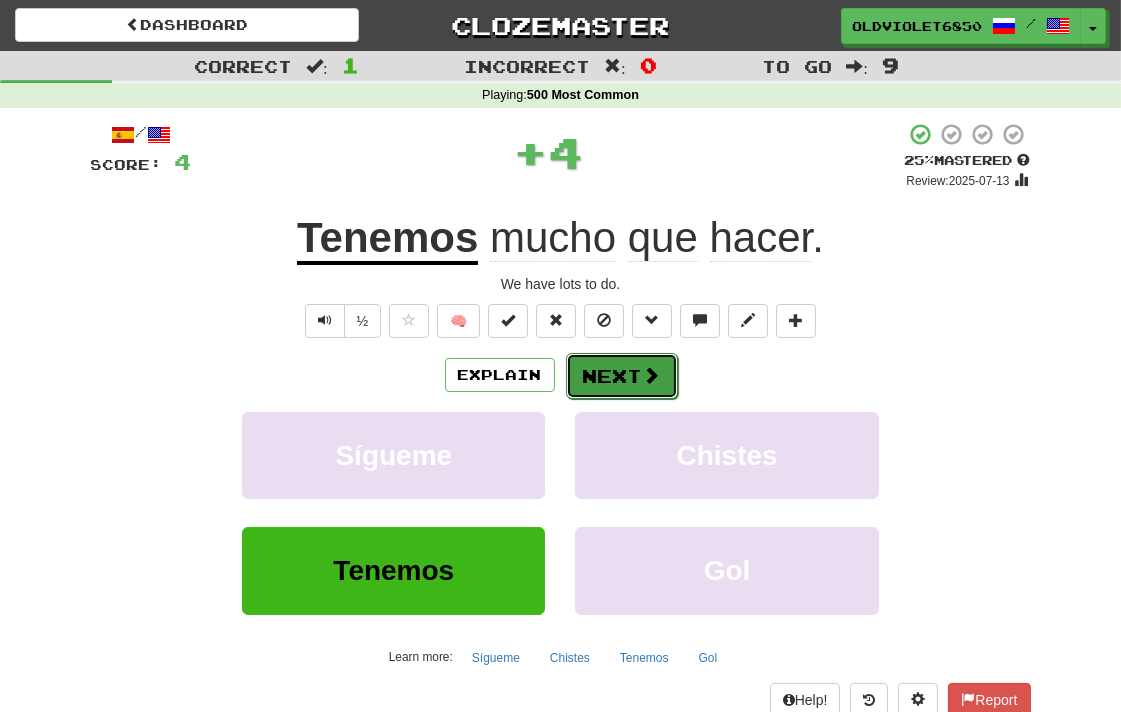 click on "Next" at bounding box center [622, 376] 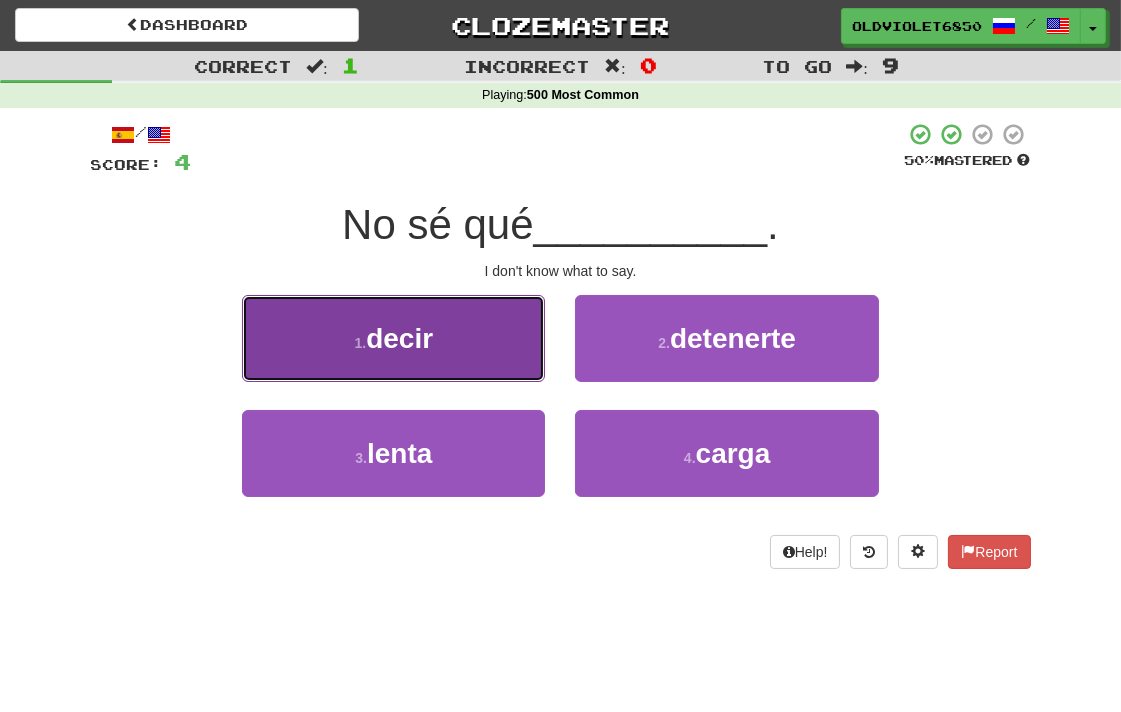 click on "decir" at bounding box center [399, 338] 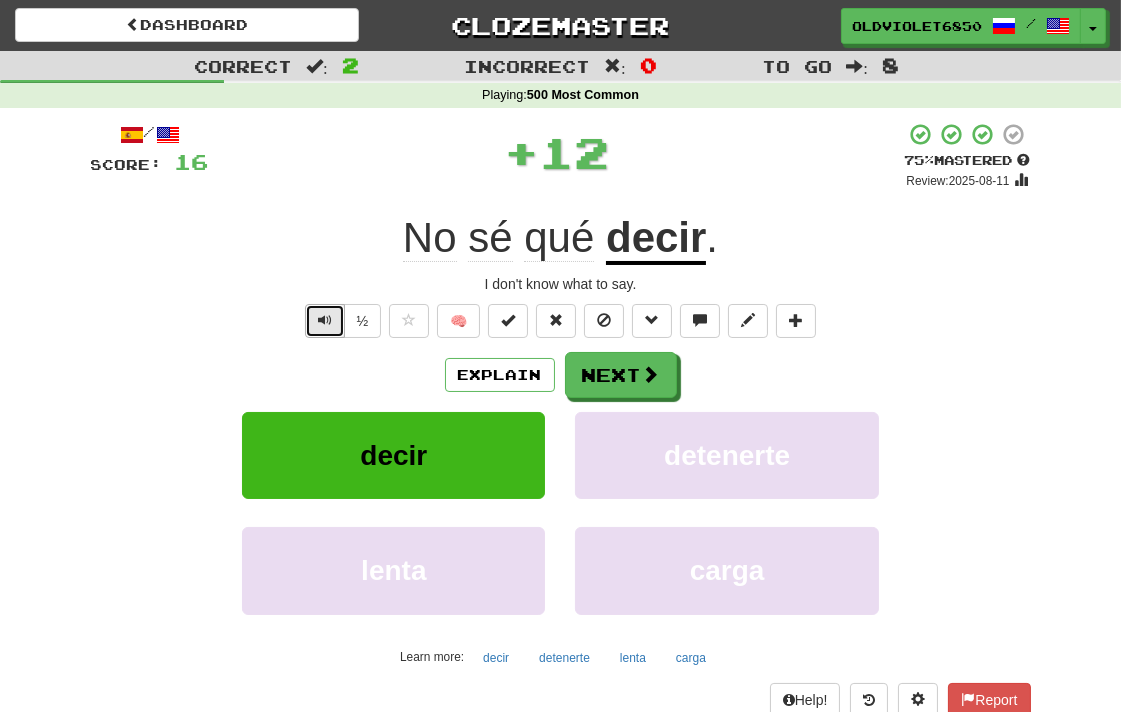 click at bounding box center [325, 321] 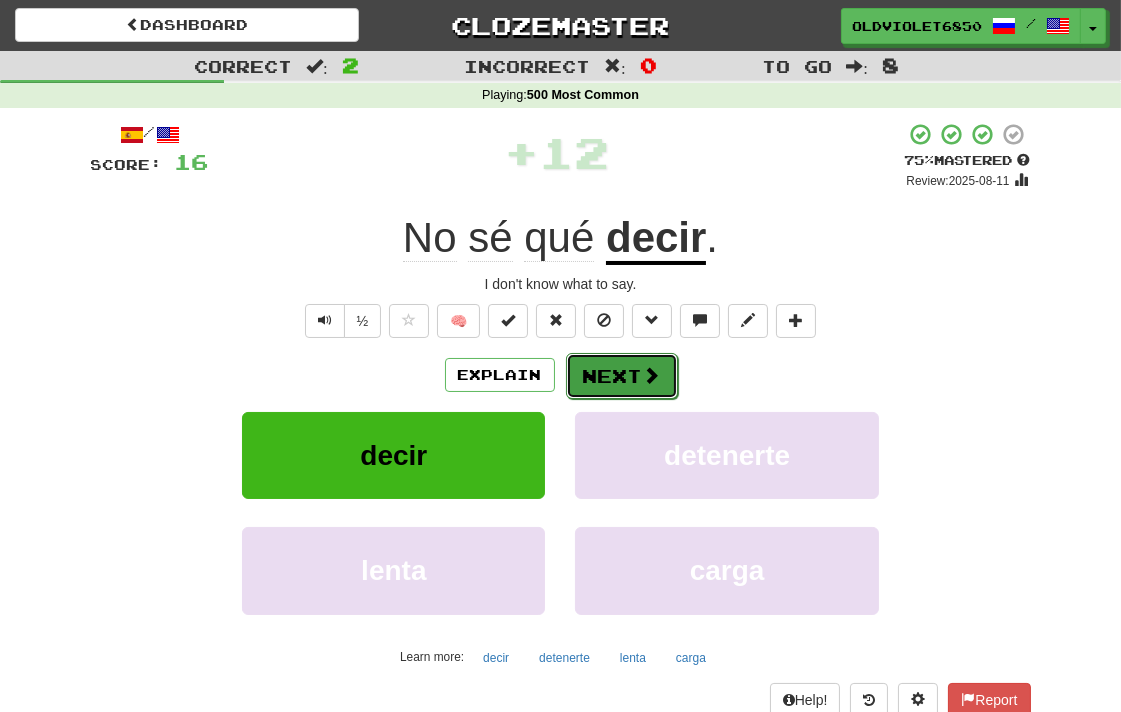 click on "Next" at bounding box center (622, 376) 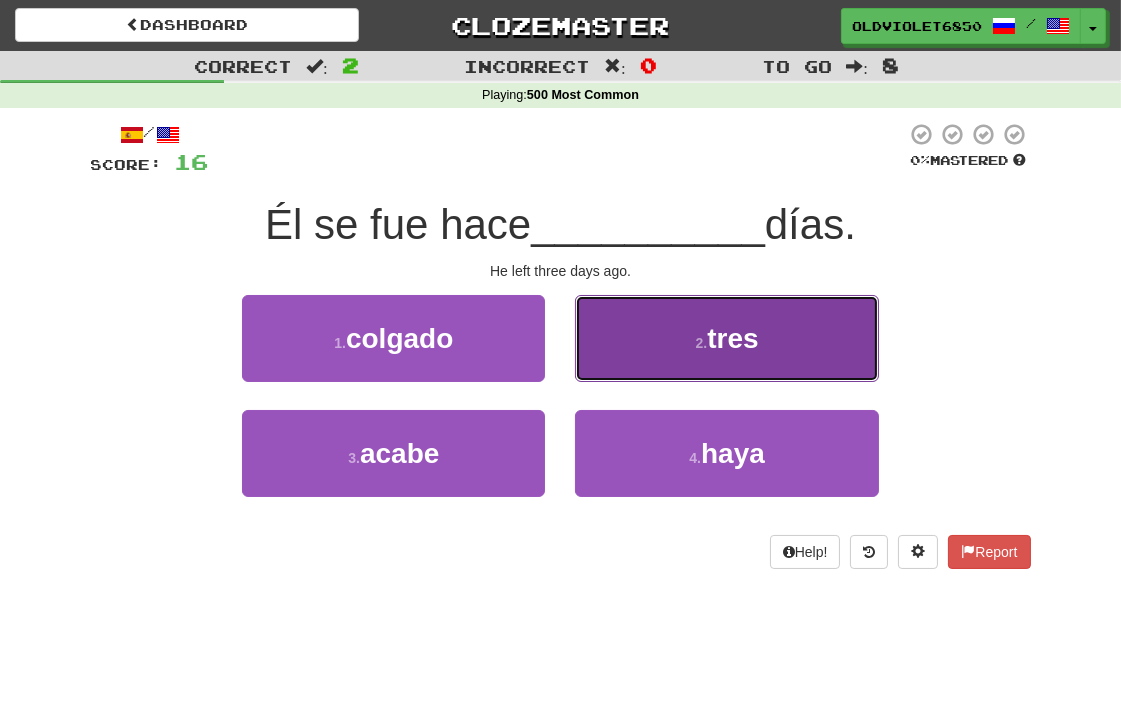 click on "2 .  tres" at bounding box center (726, 338) 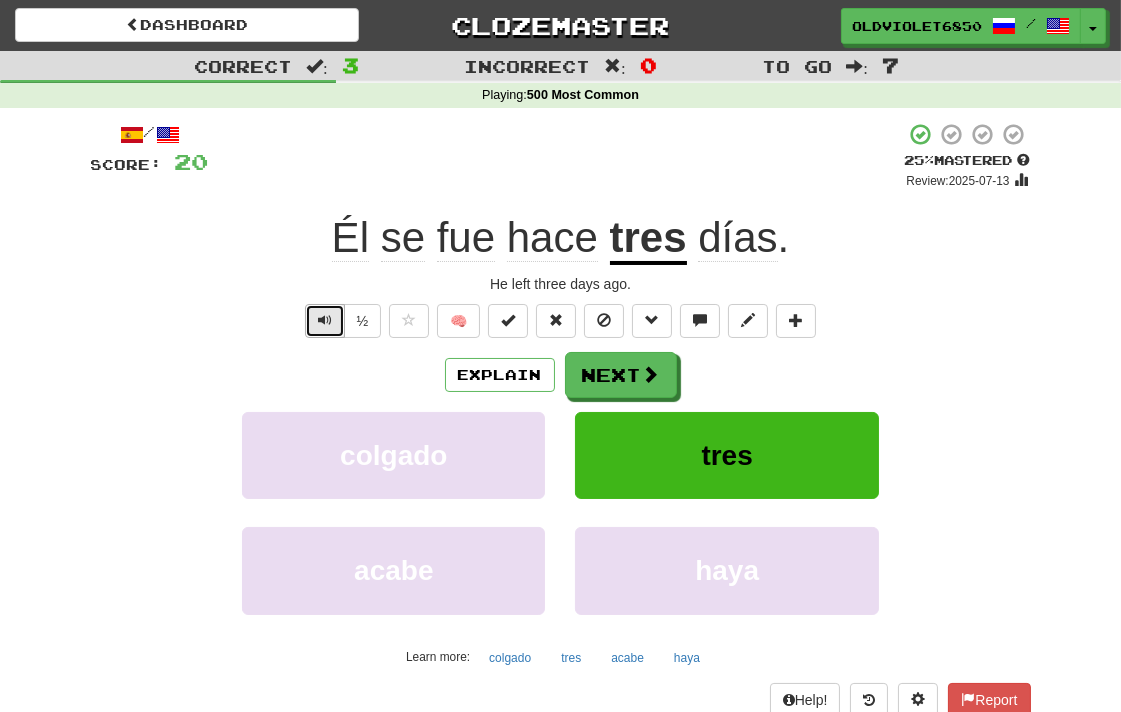 click at bounding box center (325, 320) 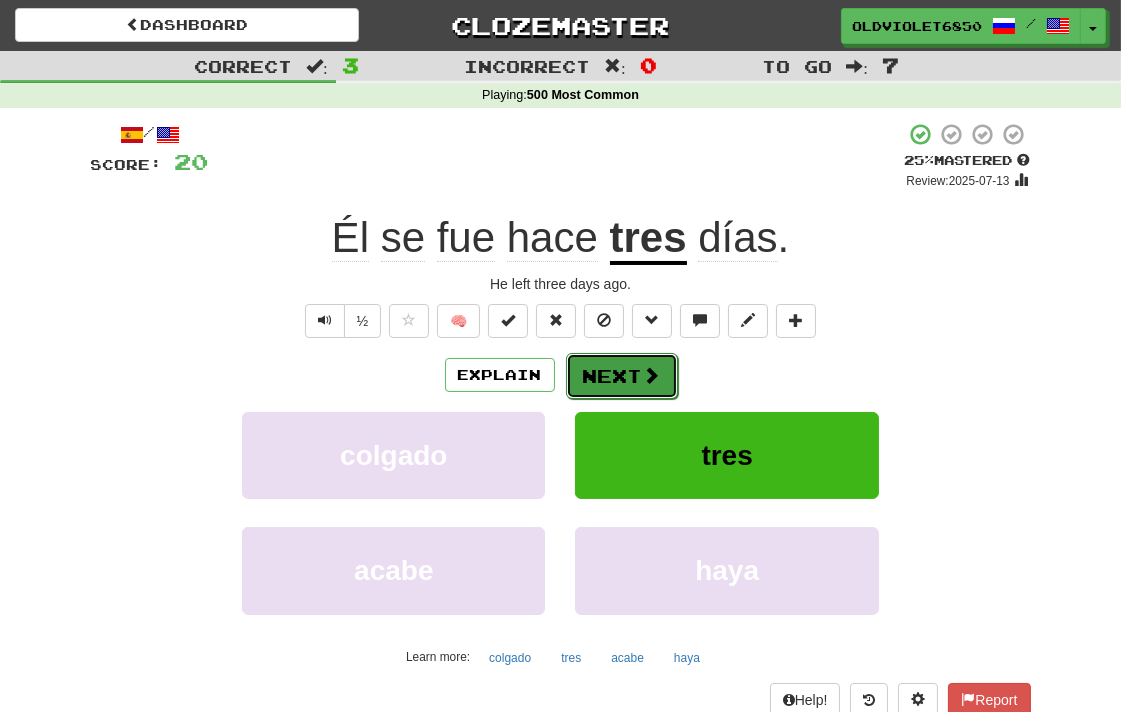 click on "Next" at bounding box center (622, 376) 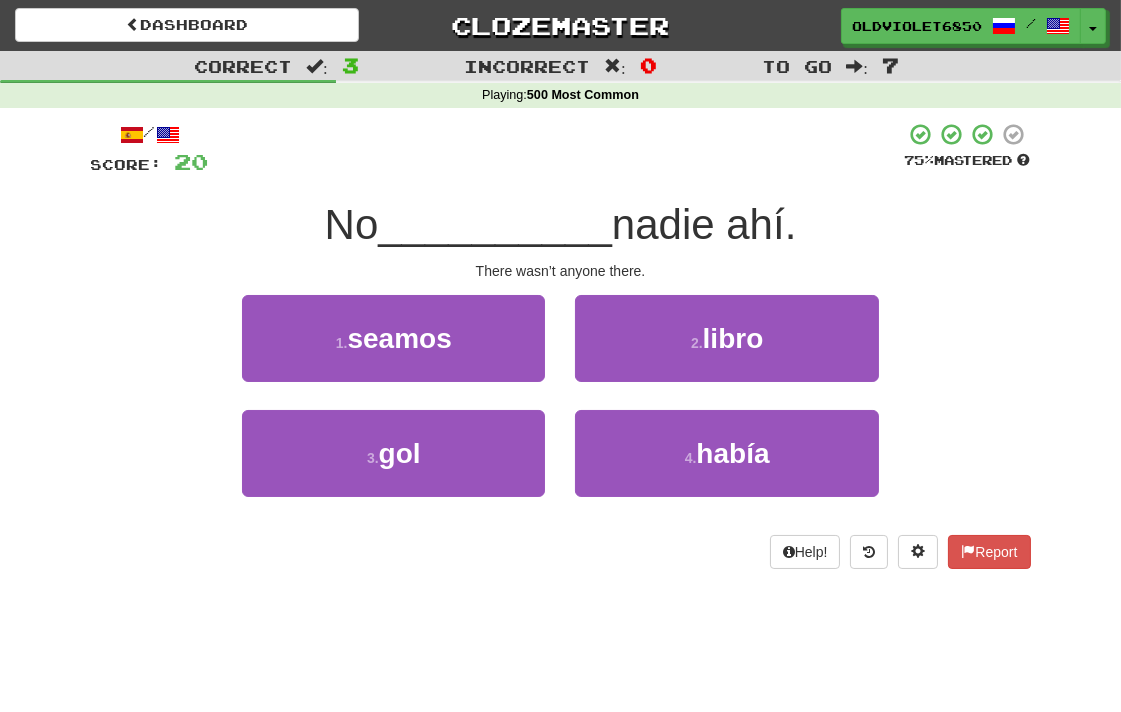 click on "1 .  seamos 2 .  libro" at bounding box center (561, 352) 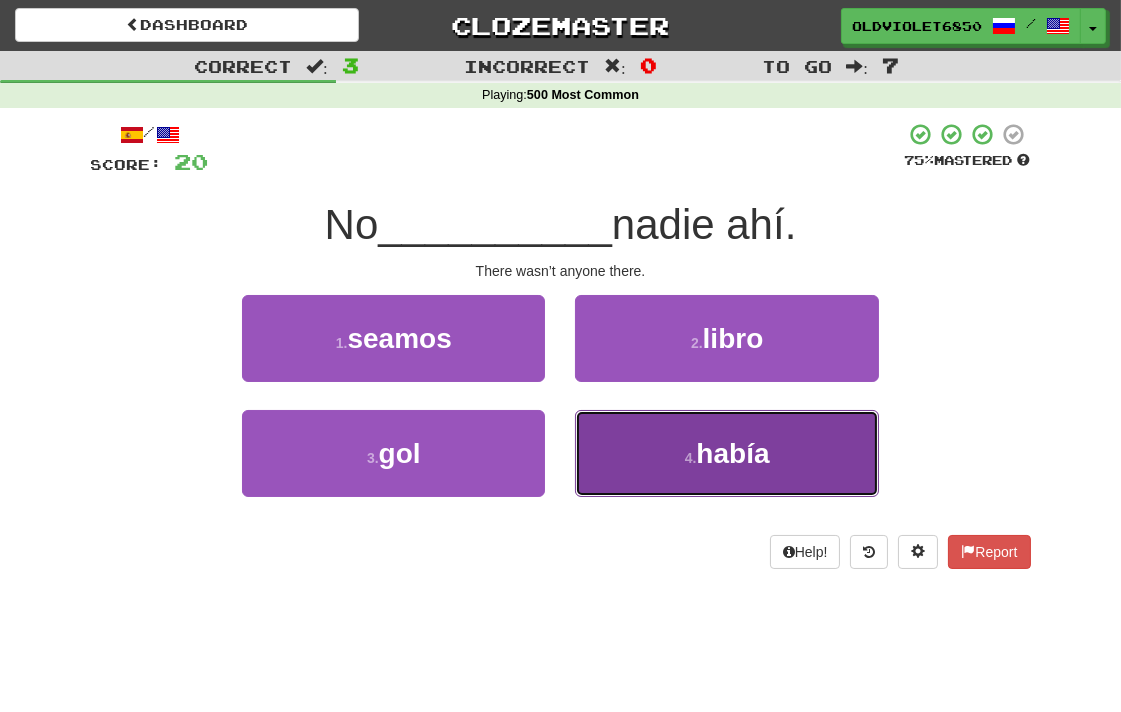 click on "4 .  había" at bounding box center [726, 453] 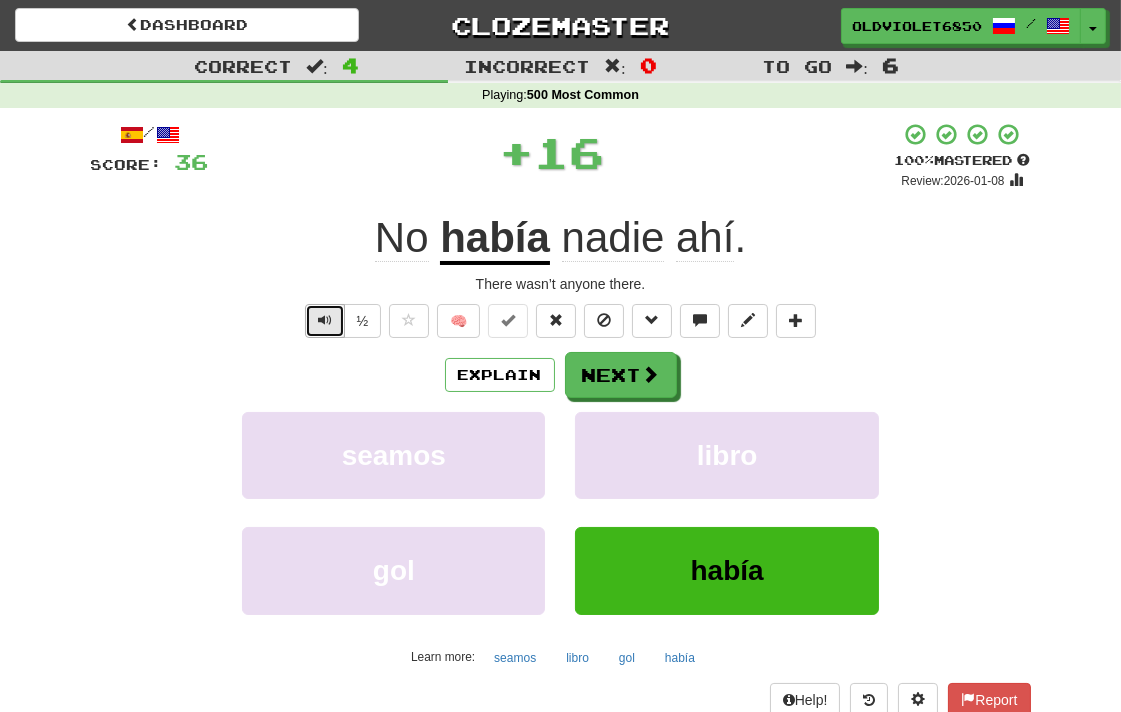 click at bounding box center [325, 321] 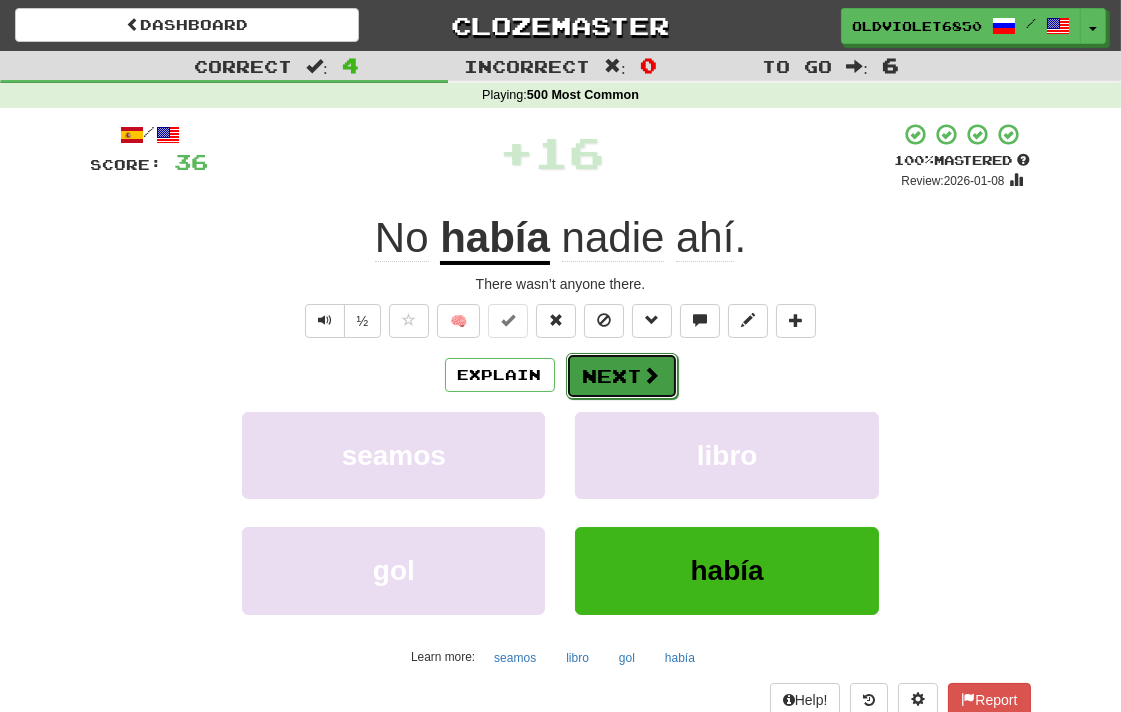 click on "Next" at bounding box center (622, 376) 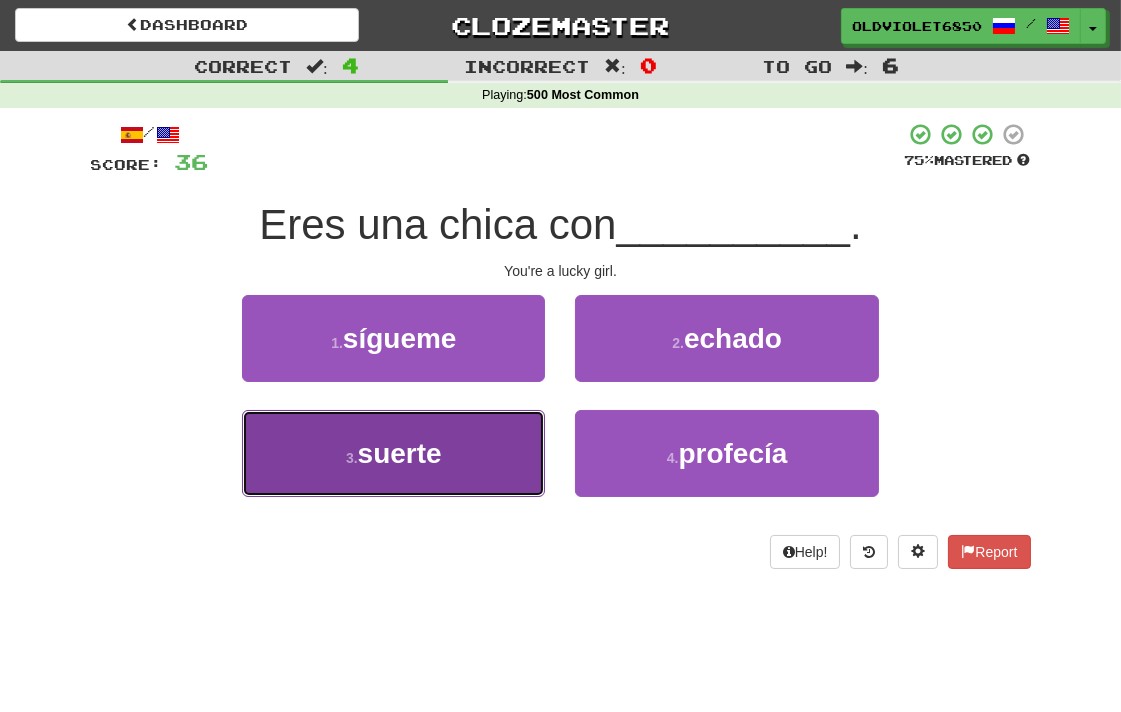 click on "3 .  suerte" at bounding box center (393, 453) 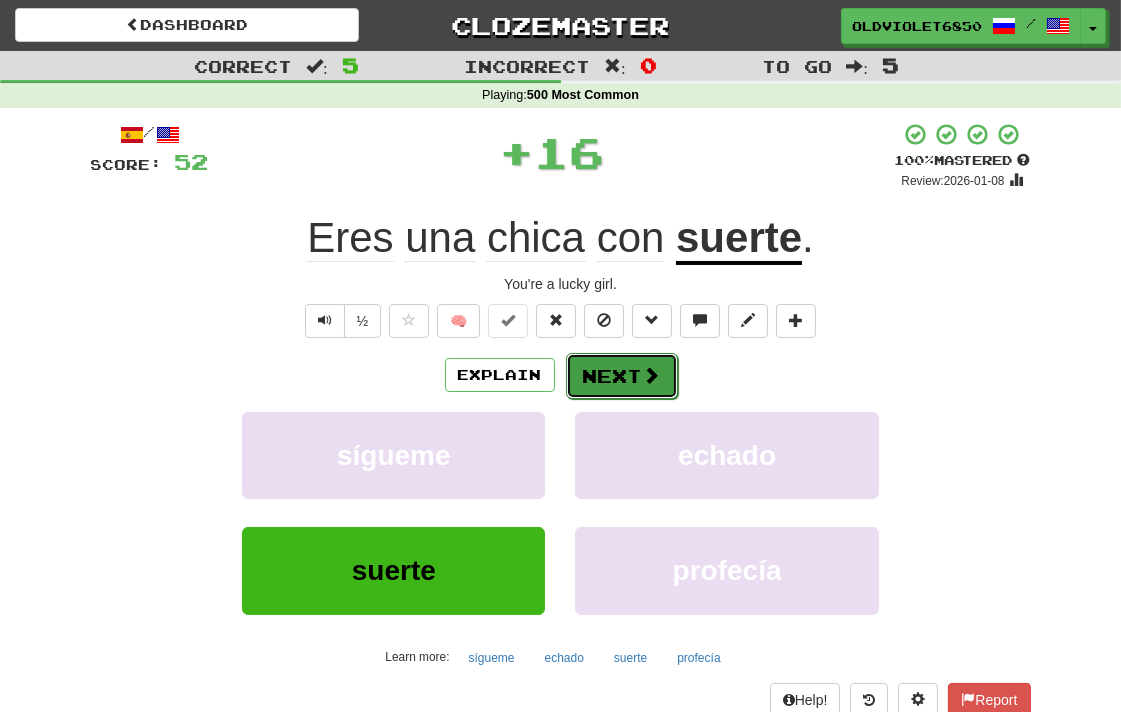 click on "Next" at bounding box center (622, 376) 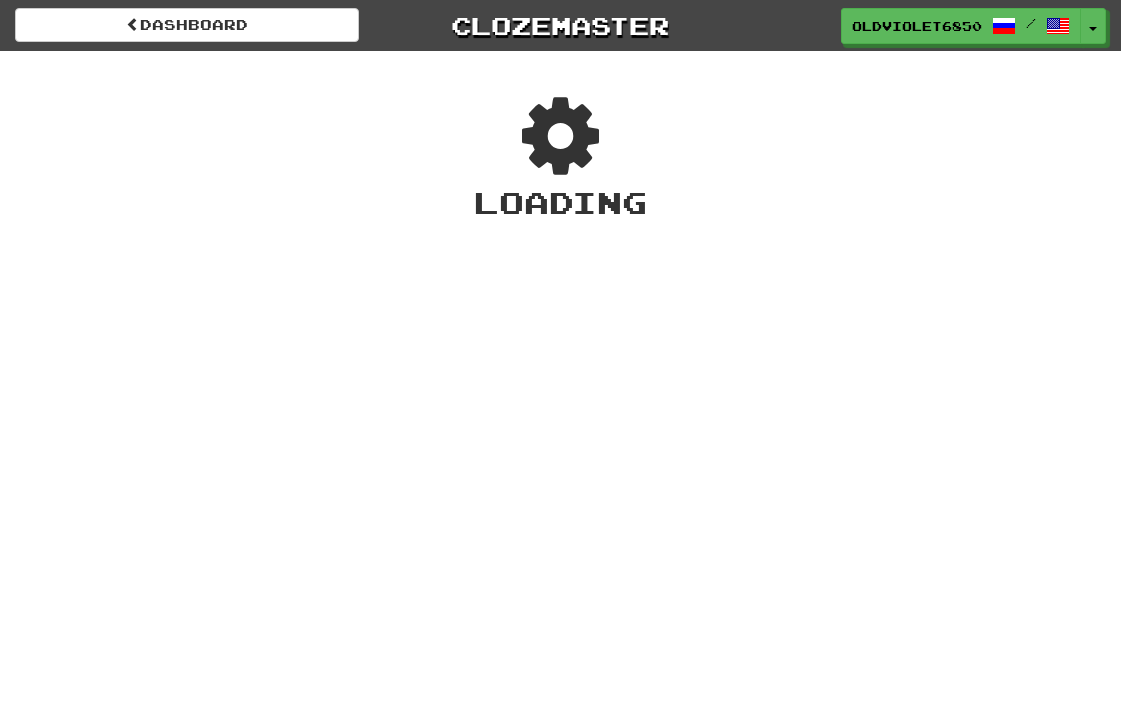 scroll, scrollTop: 0, scrollLeft: 0, axis: both 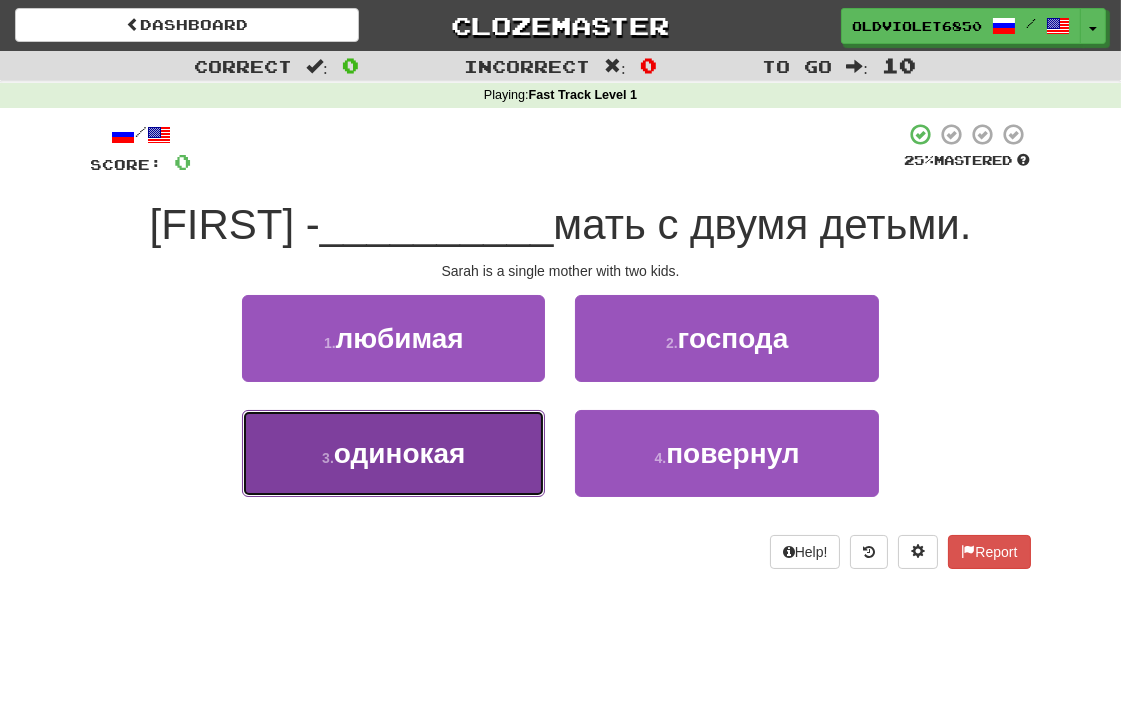 click on "одинокая" at bounding box center (400, 453) 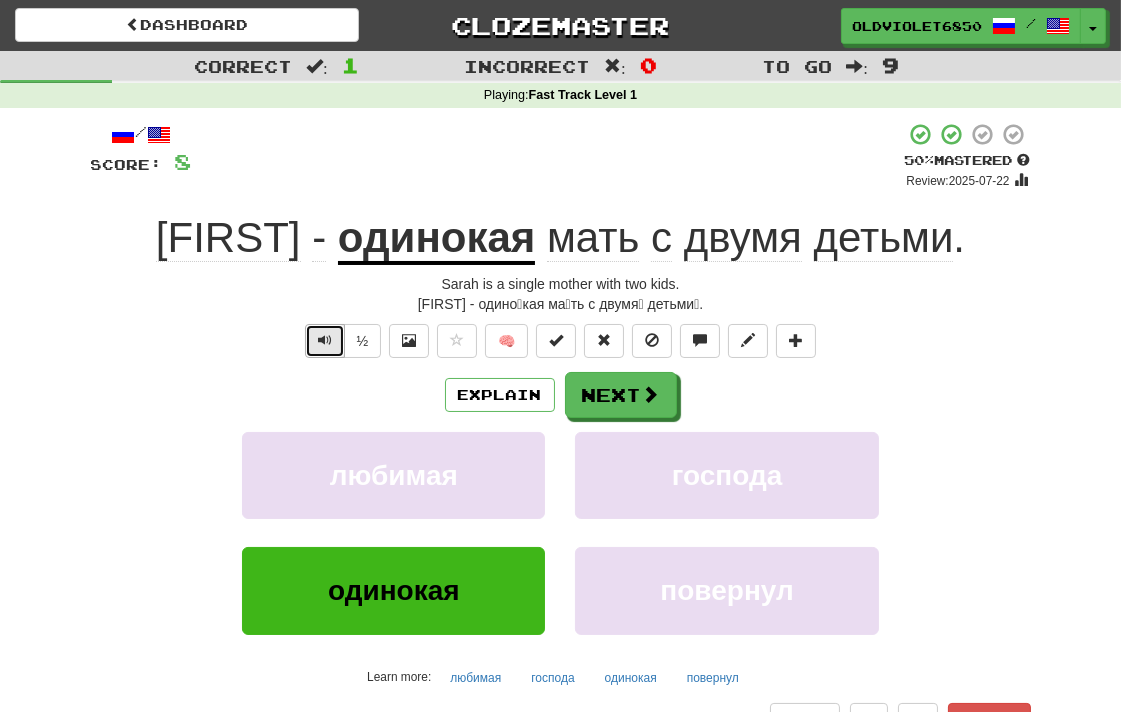 click at bounding box center (325, 340) 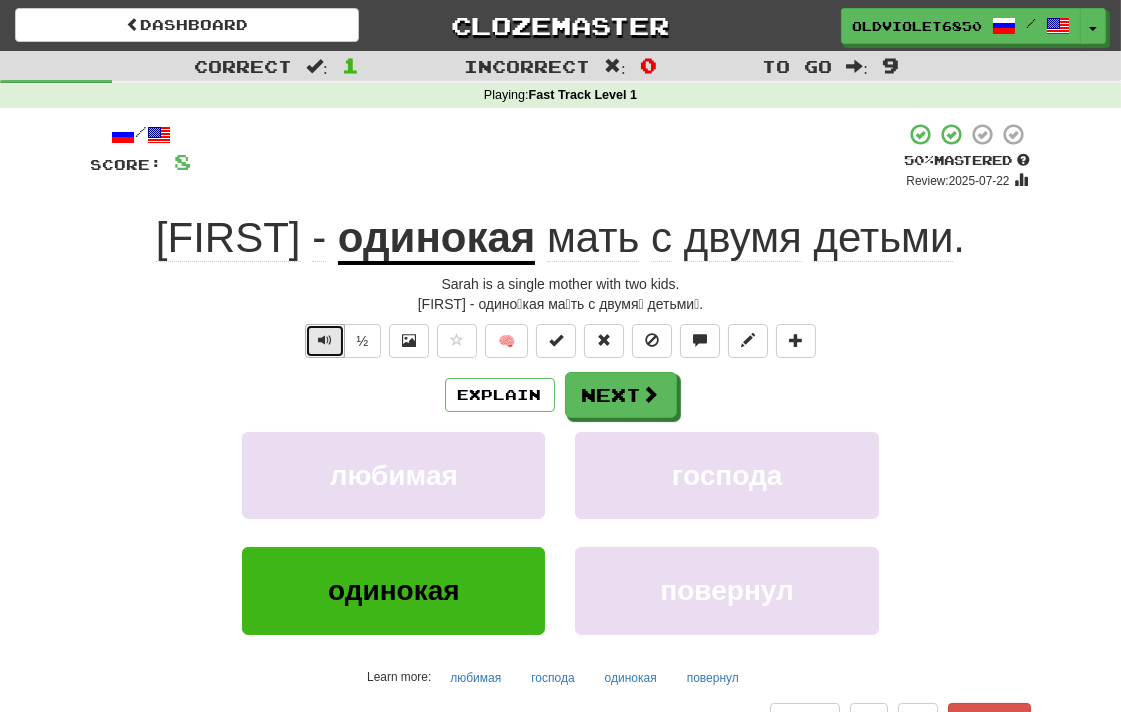 click at bounding box center (325, 340) 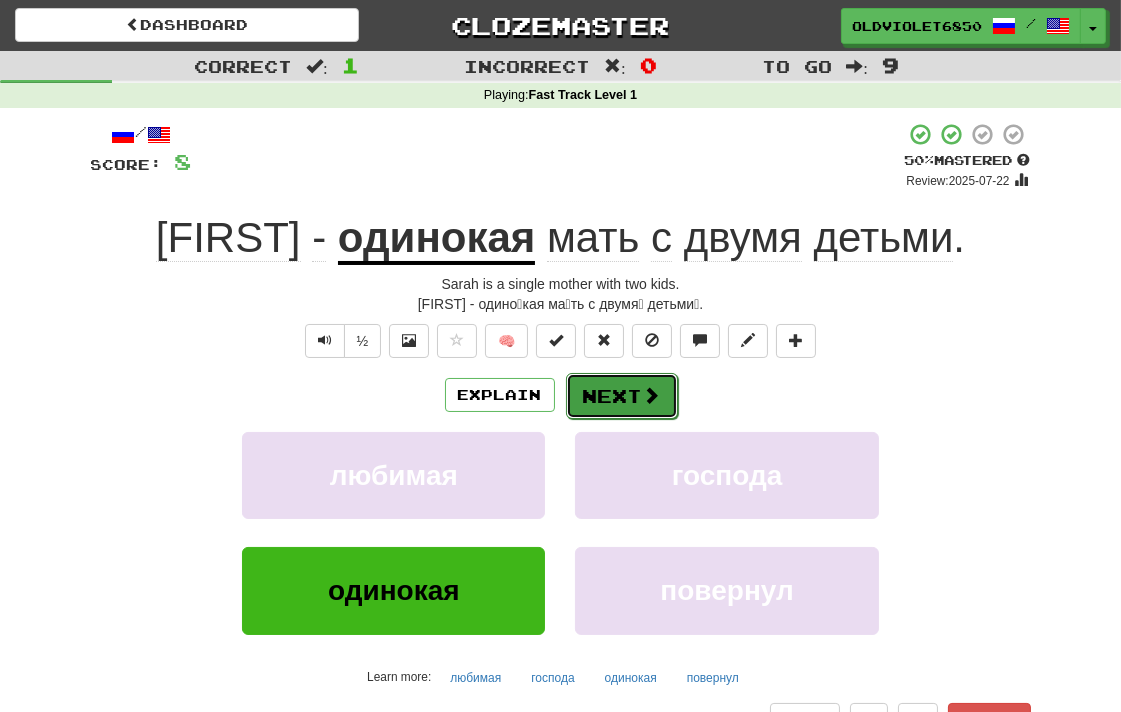click on "Next" at bounding box center (622, 396) 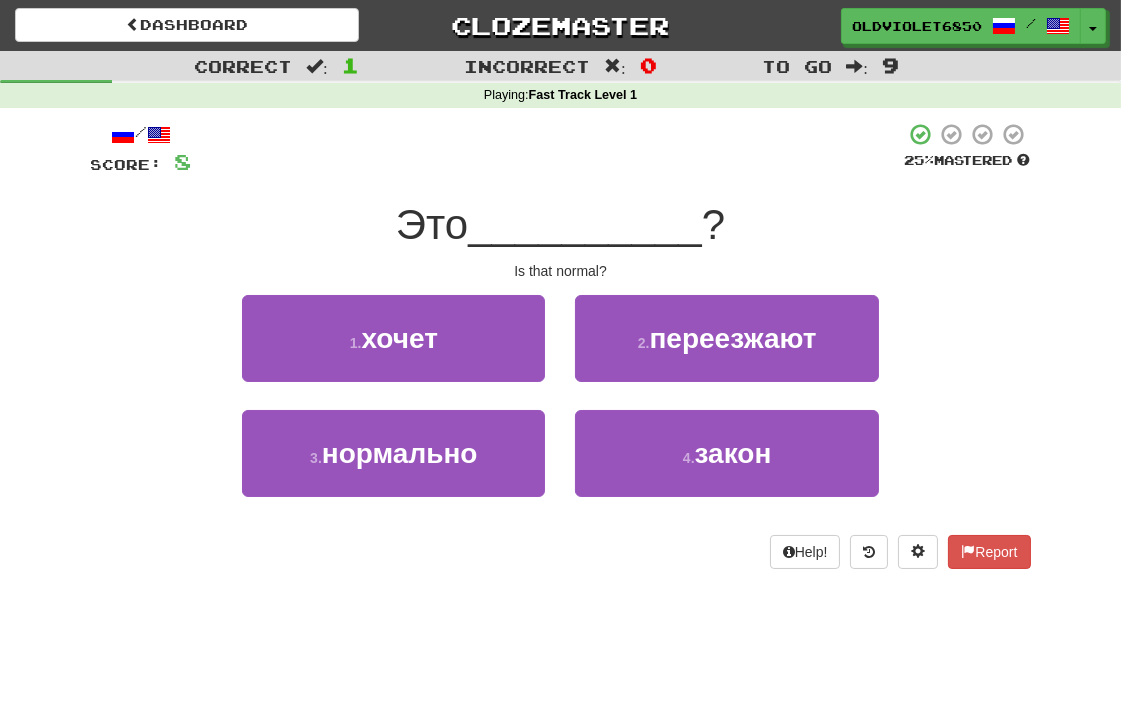 click on "1 .  хочет 2 .  переезжают" at bounding box center (561, 352) 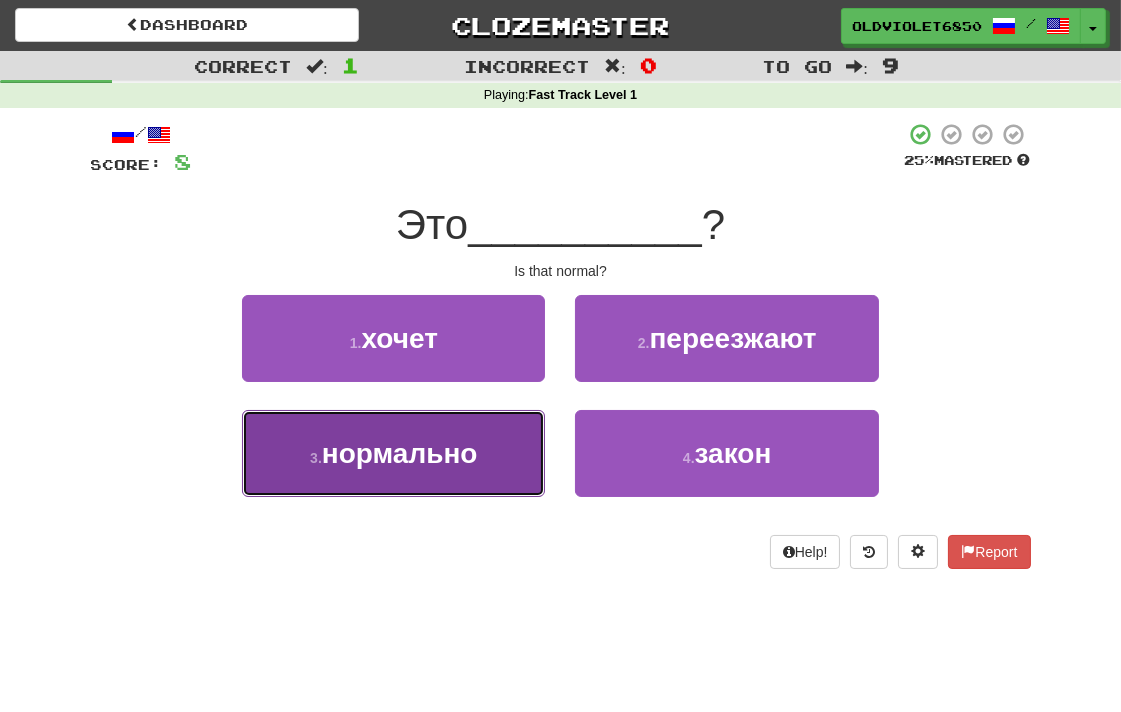 click on "нормально" at bounding box center (400, 453) 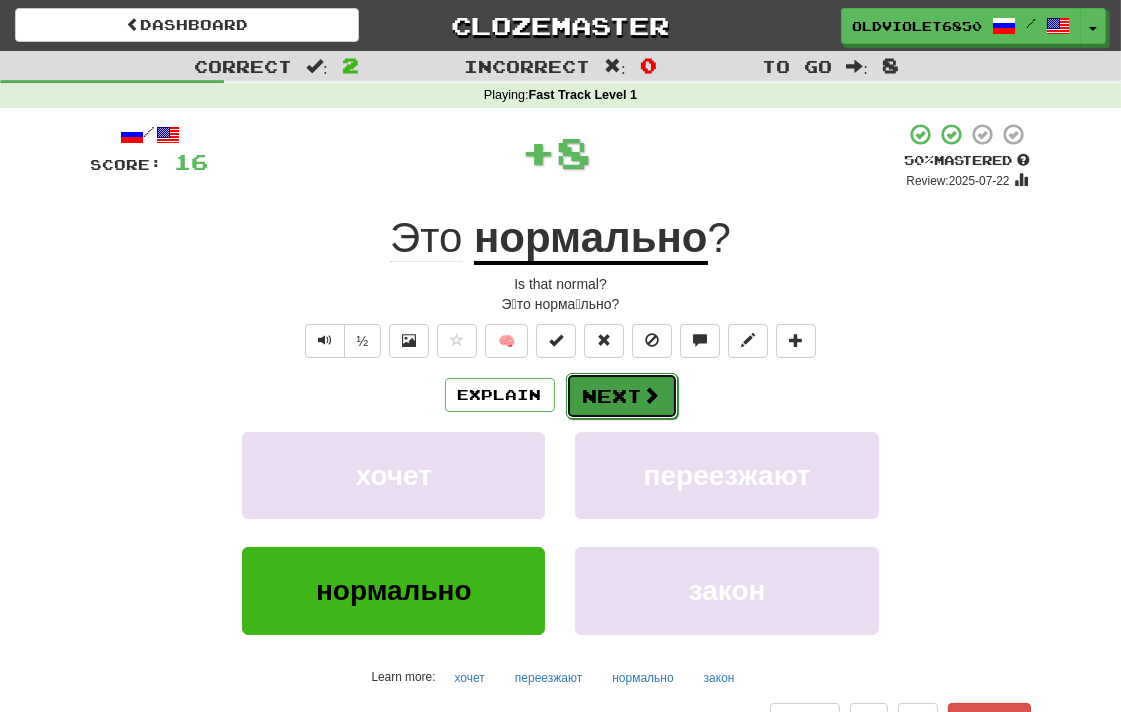 click on "Next" at bounding box center (622, 396) 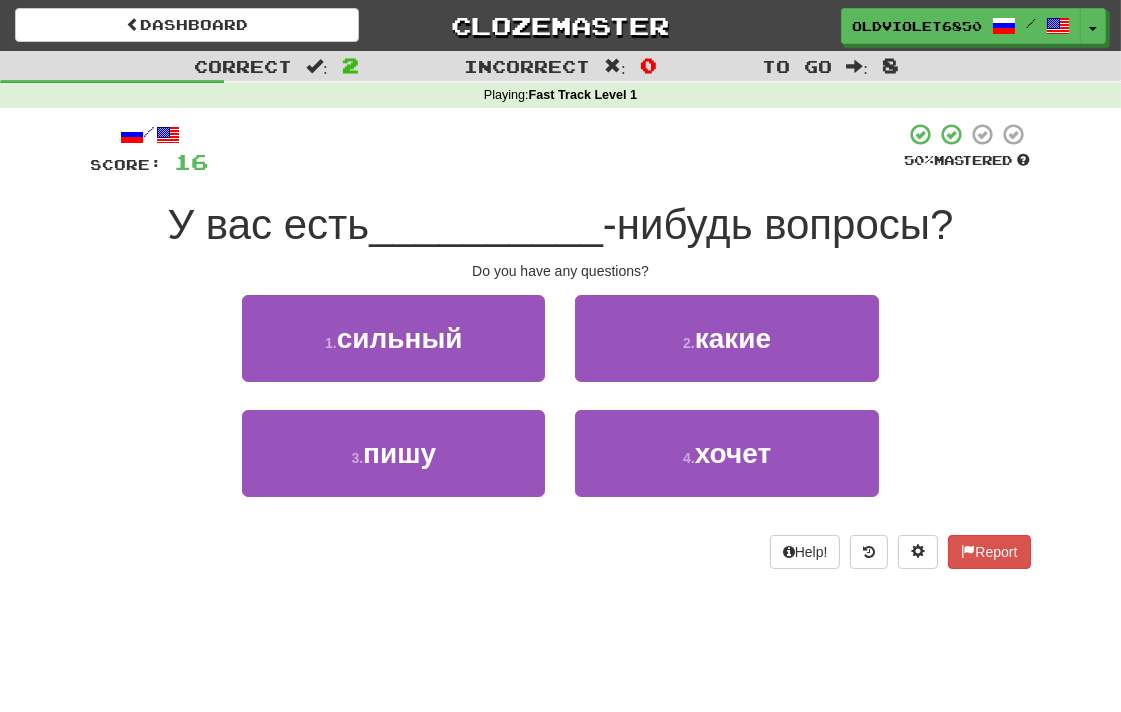 click on "1 .  сильный 2 .  какие" at bounding box center [561, 352] 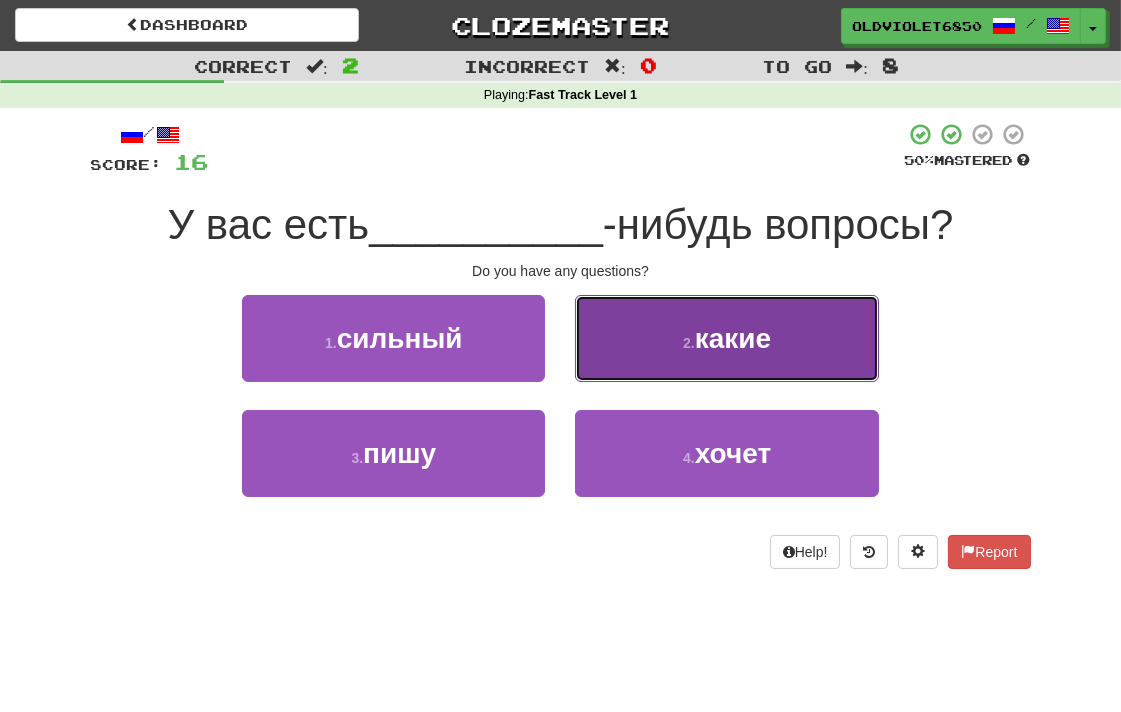 click on "какие" at bounding box center [733, 338] 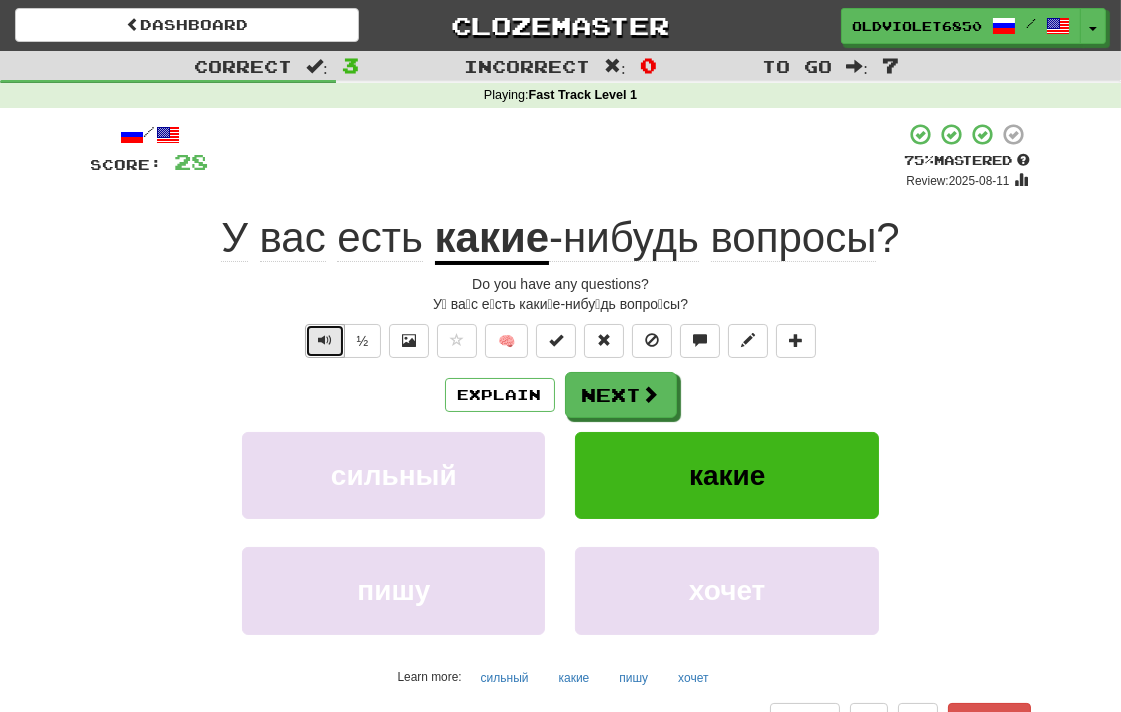 click at bounding box center [325, 340] 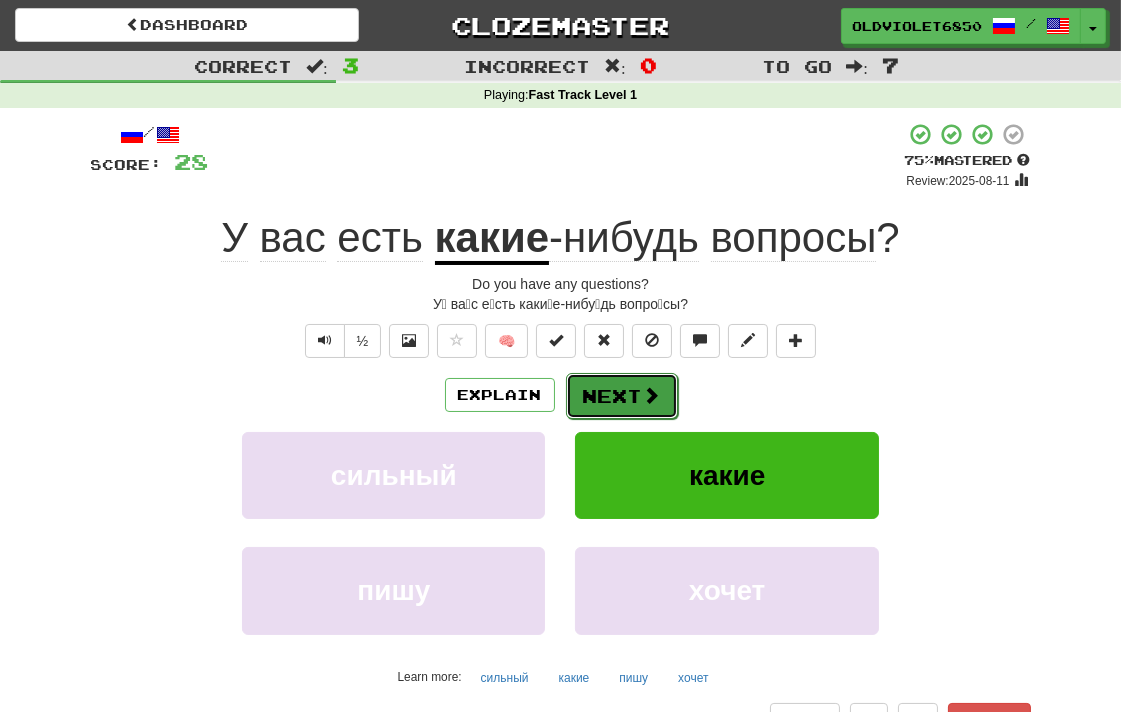 click on "Next" at bounding box center [622, 396] 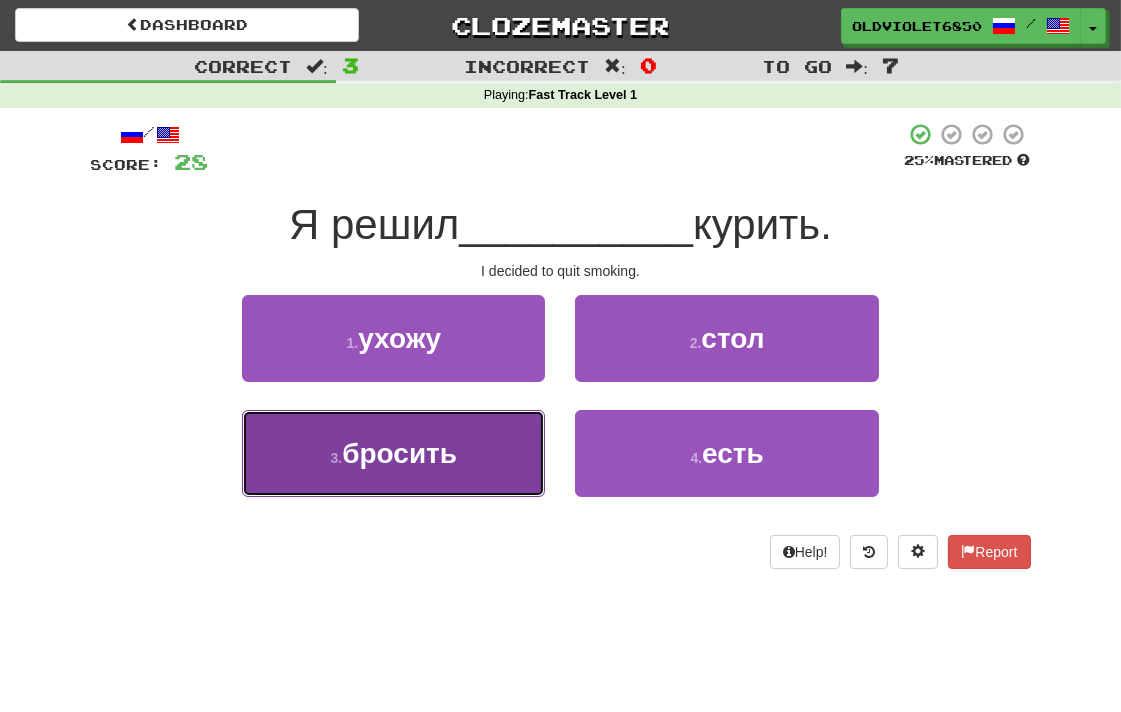 click on "3 .  бросить" at bounding box center [393, 453] 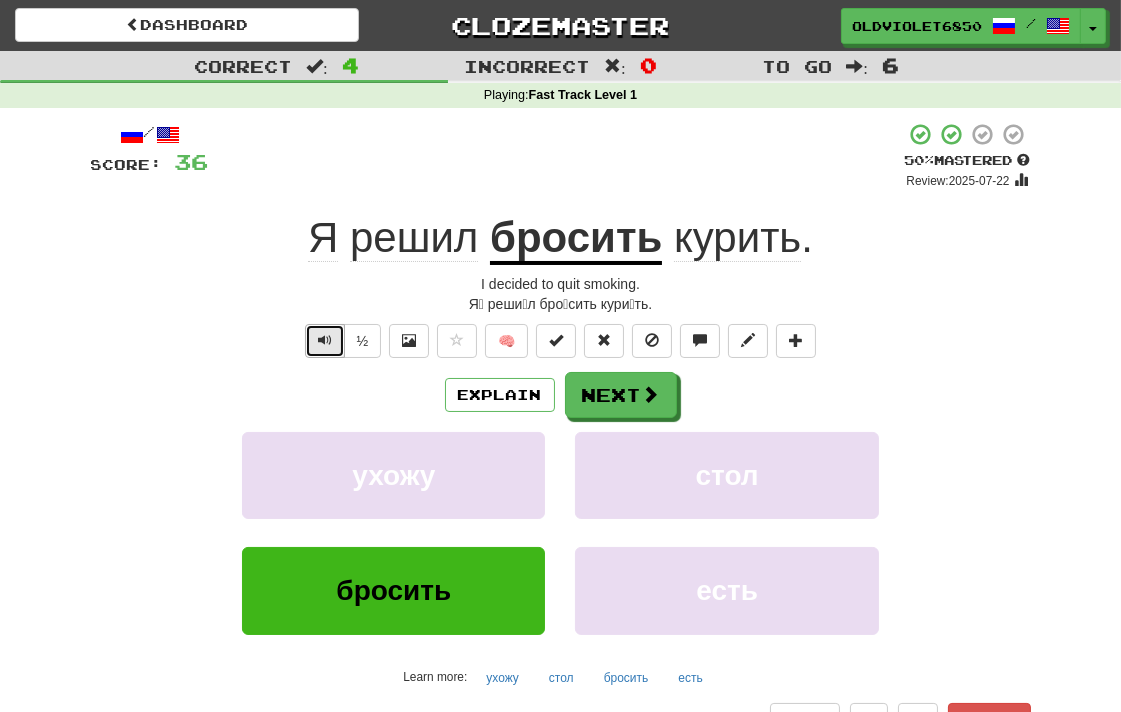 click at bounding box center [325, 340] 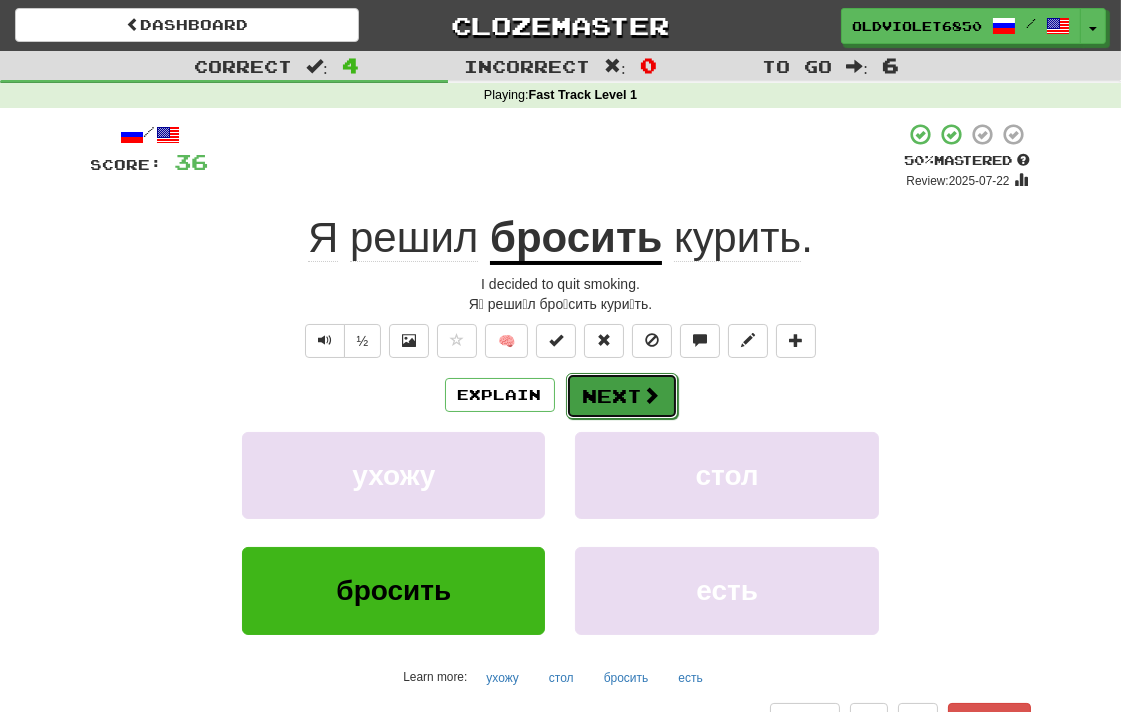 click on "Next" at bounding box center [622, 396] 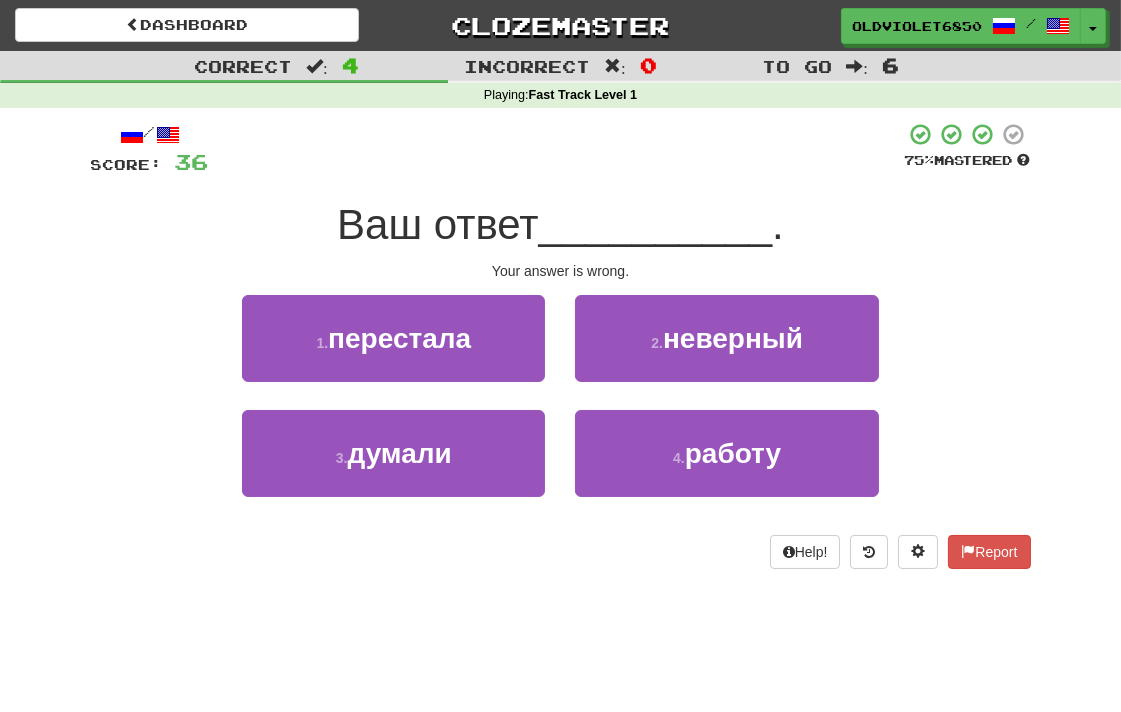 click on "1 .  перестала 2 .  неверный" at bounding box center (561, 352) 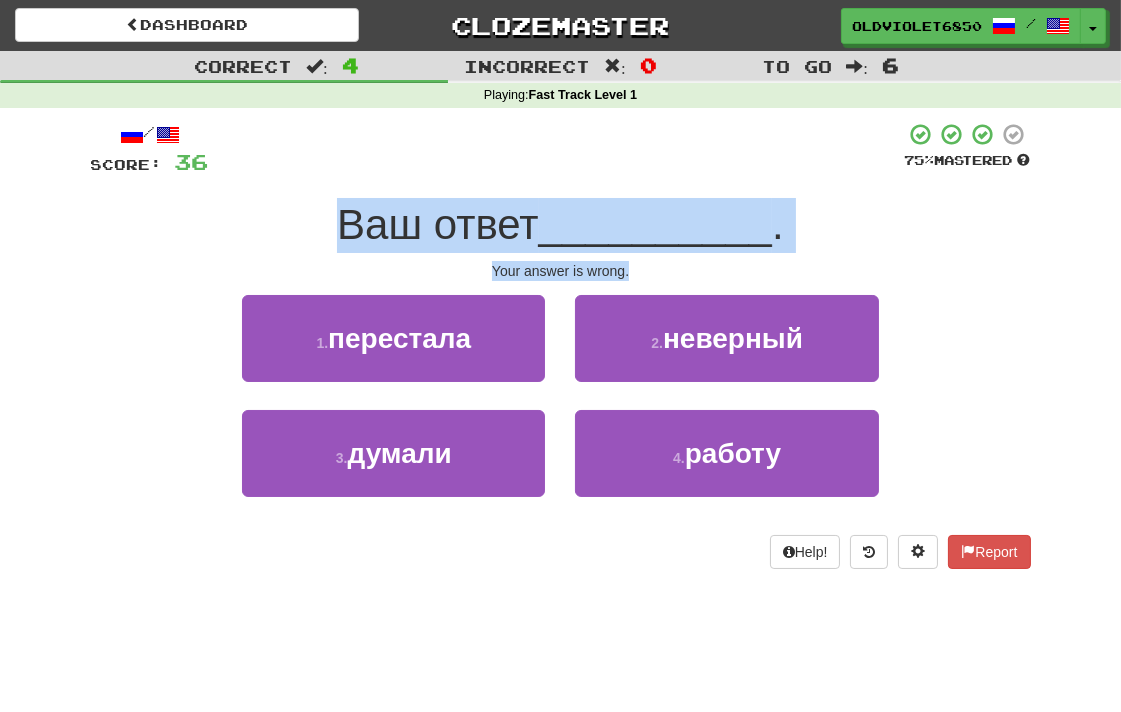drag, startPoint x: 642, startPoint y: 272, endPoint x: 322, endPoint y: 221, distance: 324.03857 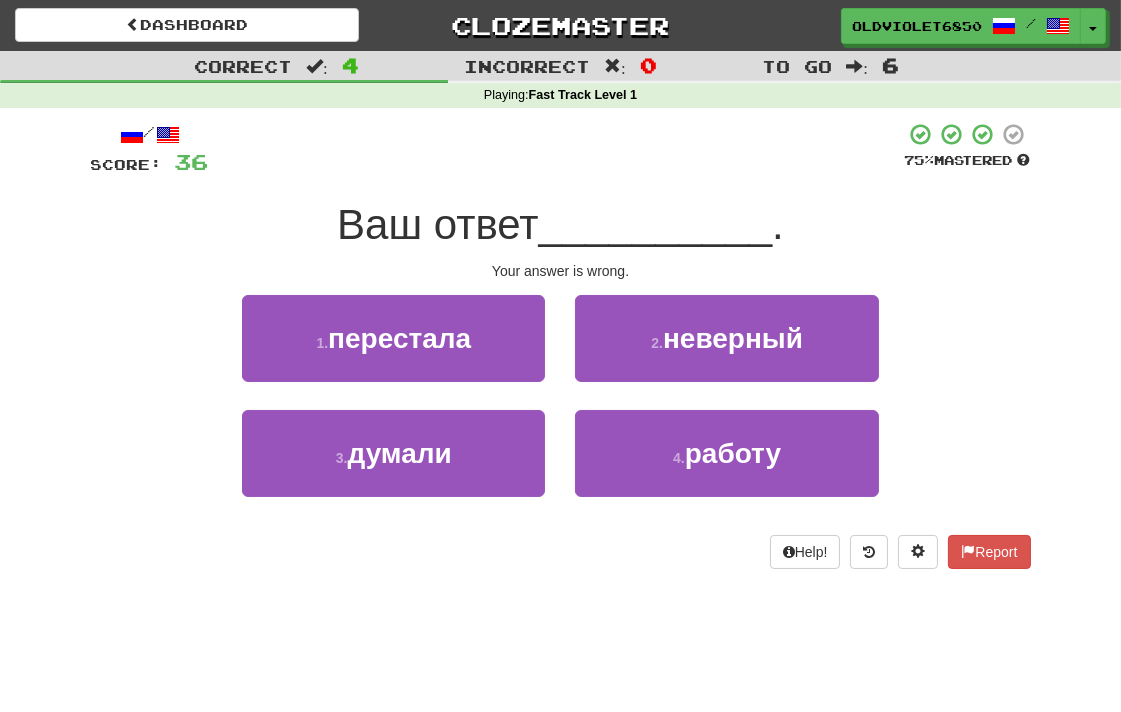 click on "1 .  перестала 2 .  неверный" at bounding box center [561, 352] 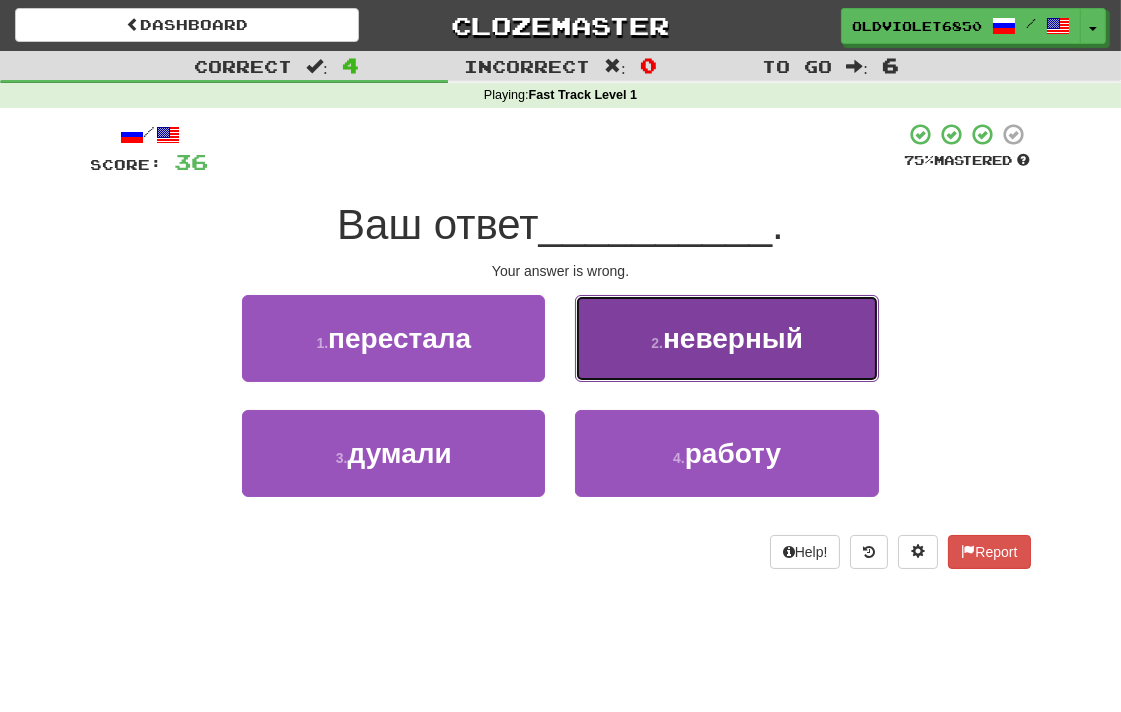 click on "2 .  неверный" at bounding box center (726, 338) 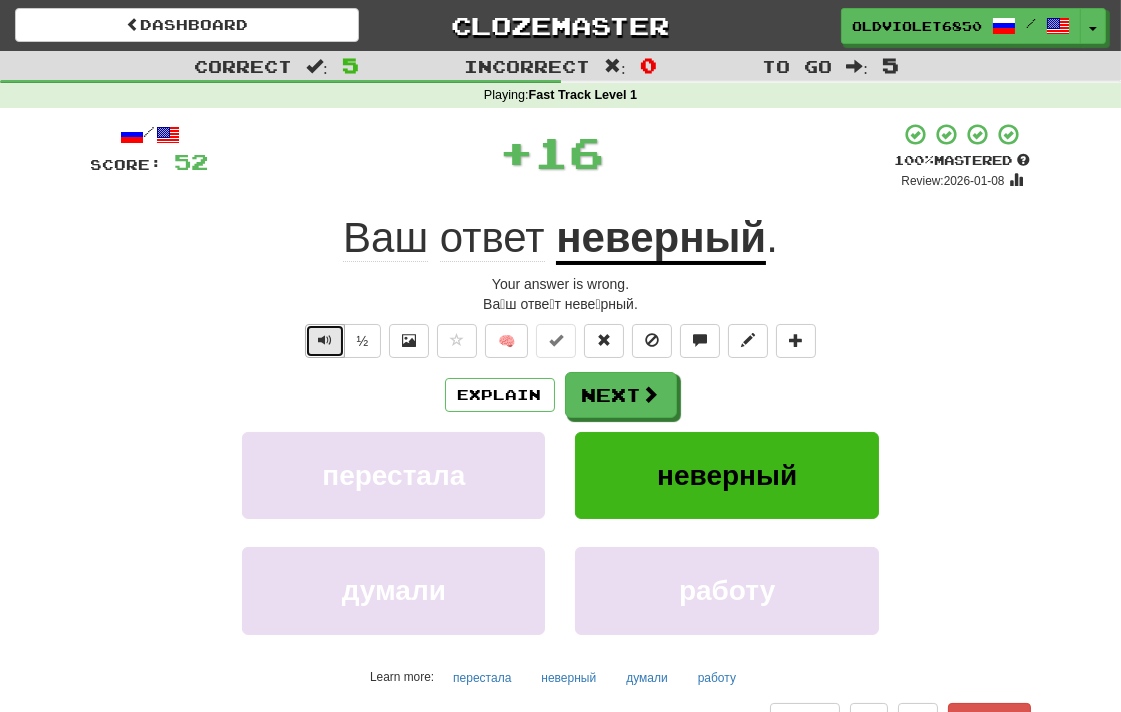 click at bounding box center (325, 341) 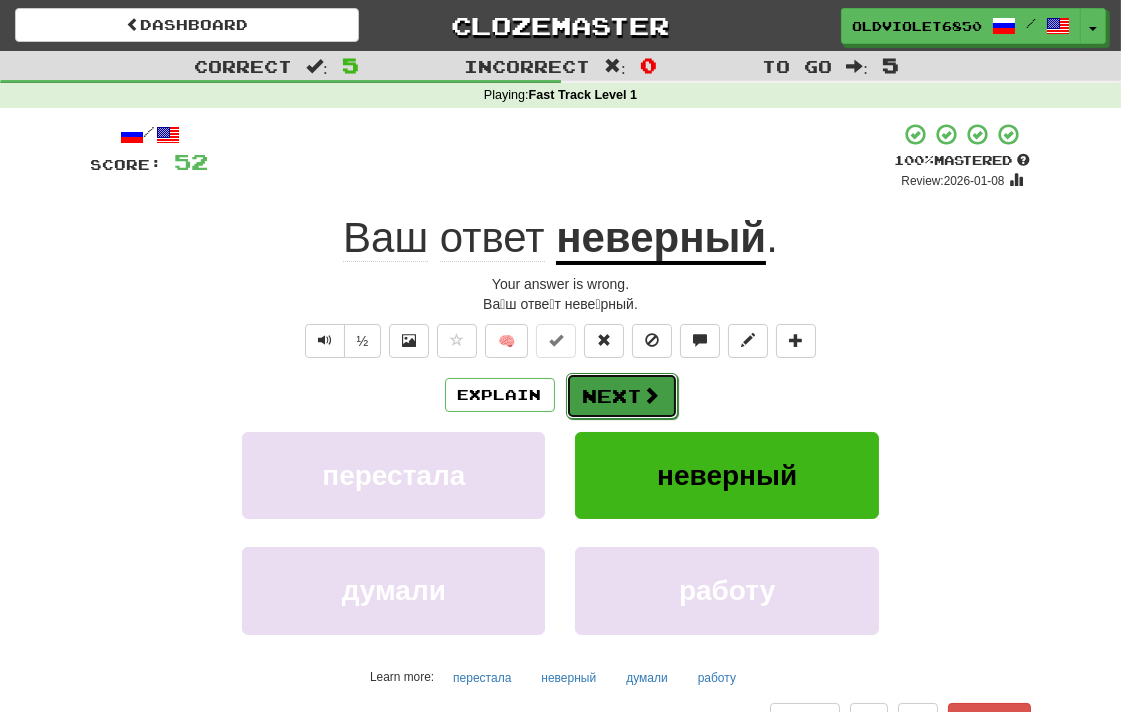 click on "Next" at bounding box center [622, 396] 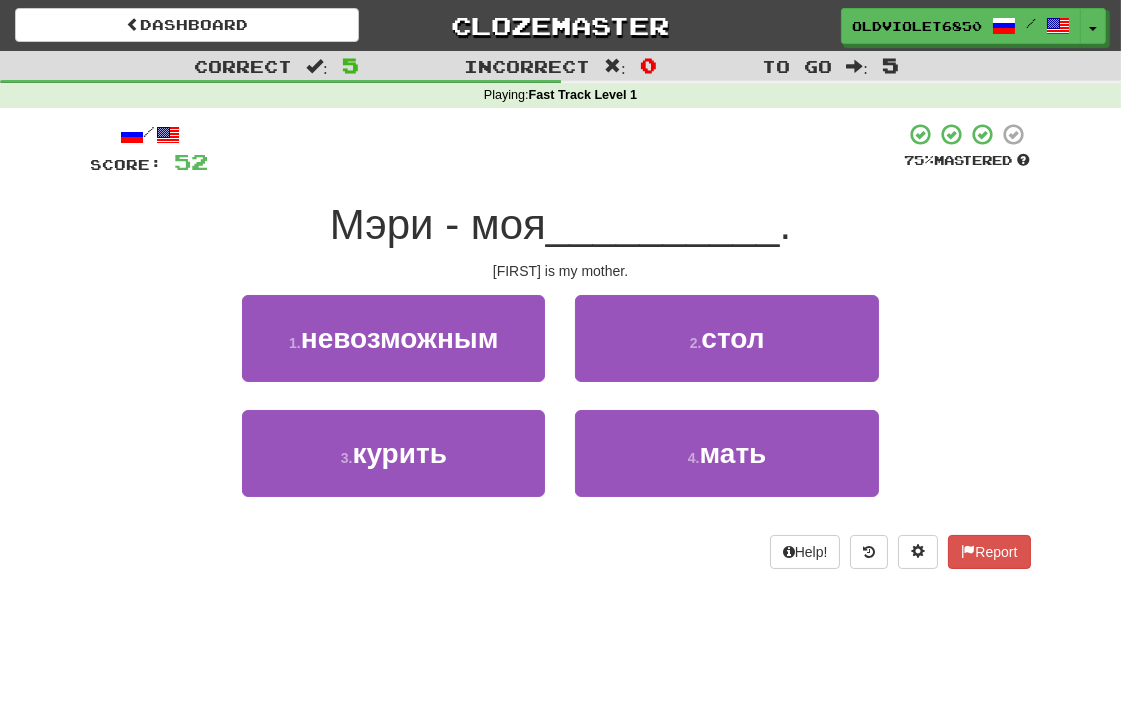 click on "1 .  невозможным 2 .  стол" at bounding box center (561, 352) 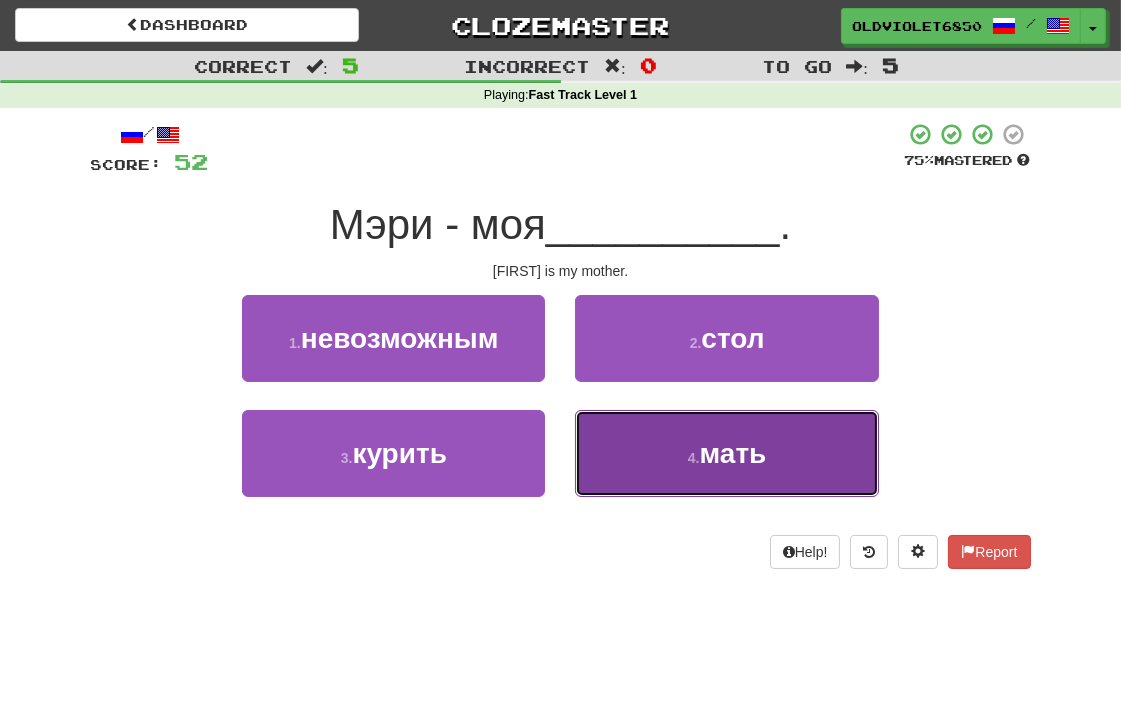 click on "4 .  мать" at bounding box center (726, 453) 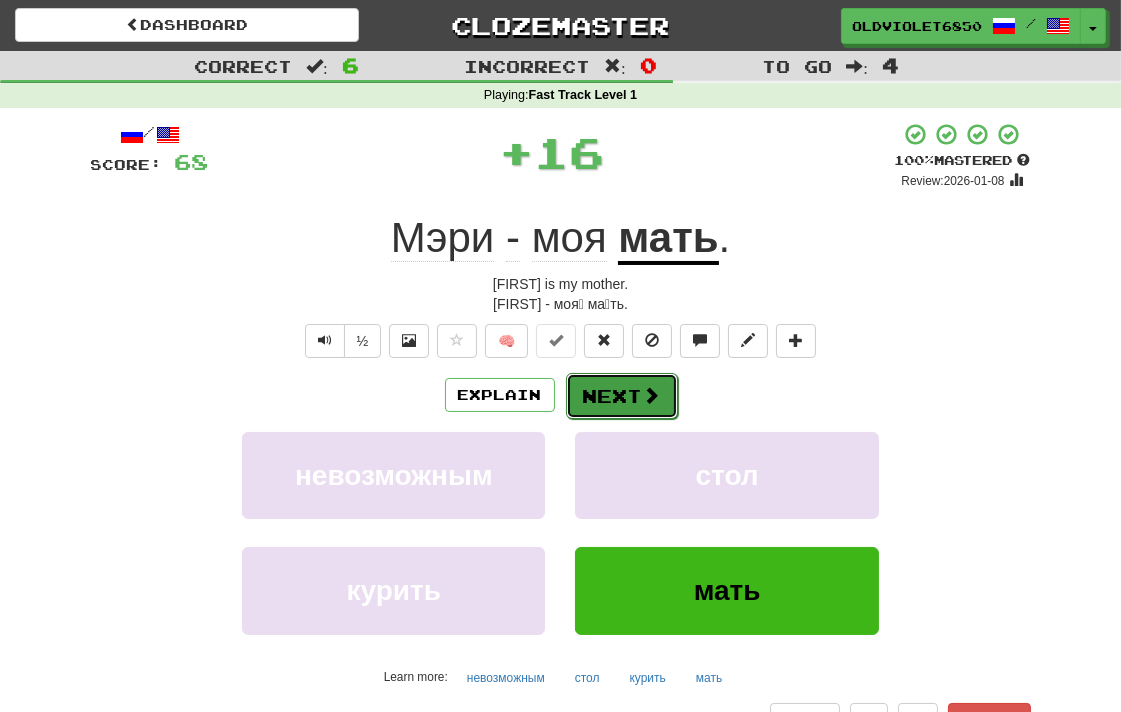 click on "Next" at bounding box center [622, 396] 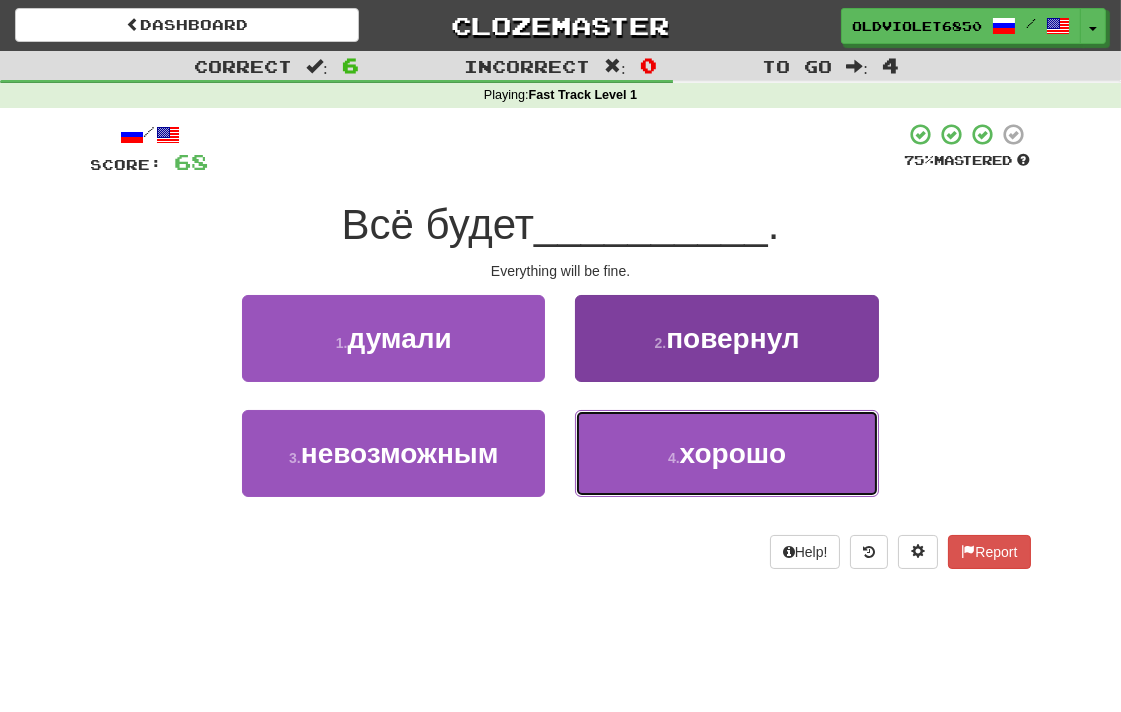 drag, startPoint x: 734, startPoint y: 455, endPoint x: 602, endPoint y: 446, distance: 132.30646 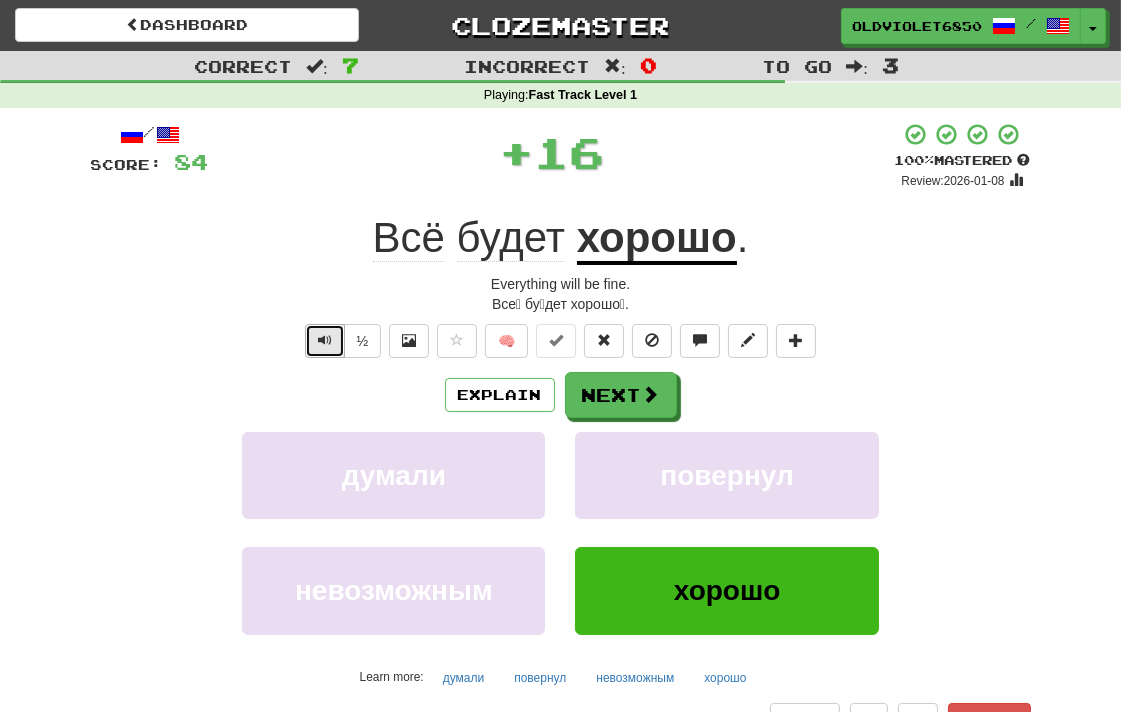 click at bounding box center (325, 341) 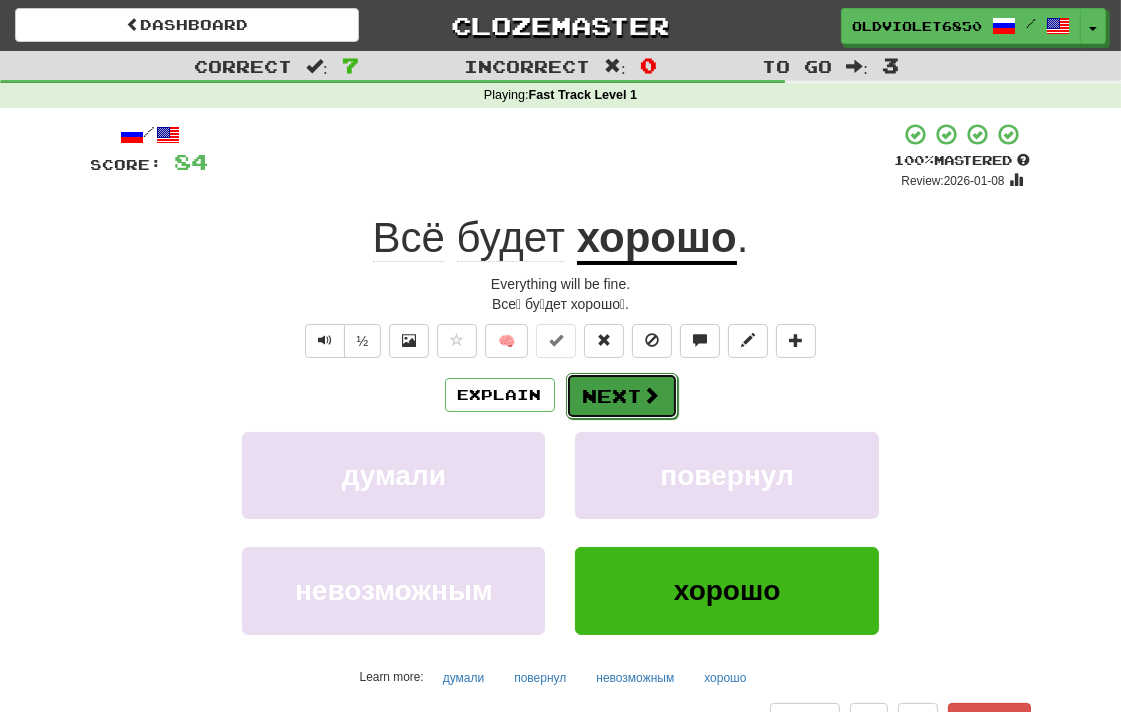 click on "Next" at bounding box center [622, 396] 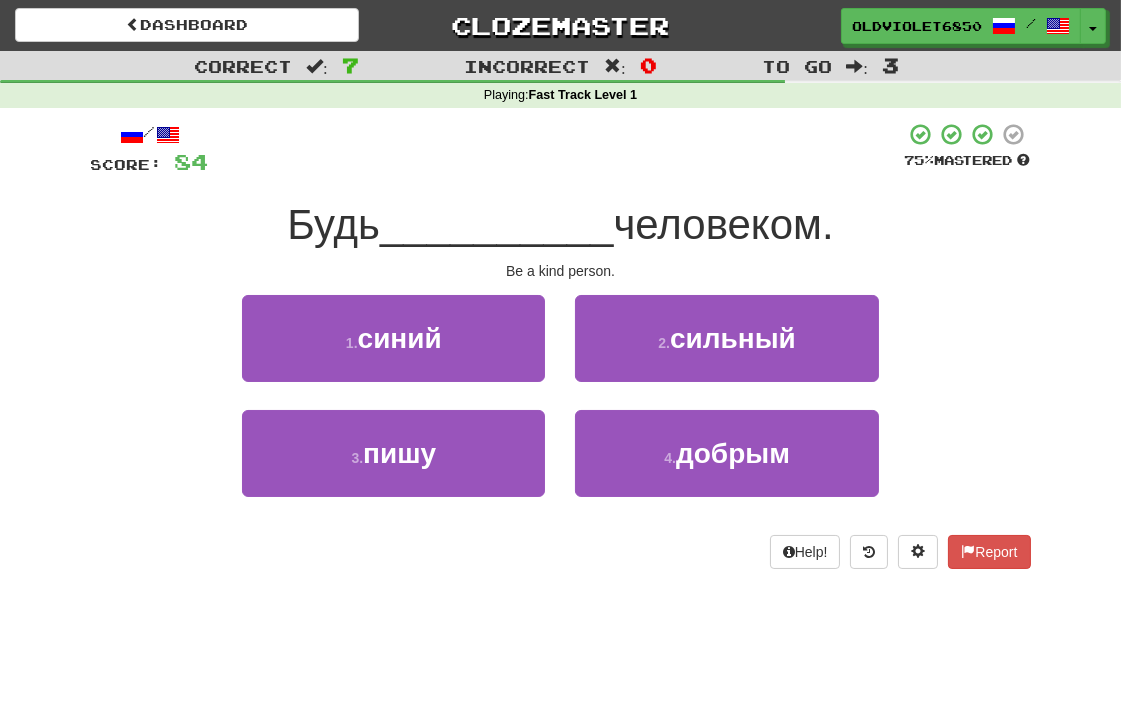click on "1 .  синий 2 .  сильный" at bounding box center (561, 352) 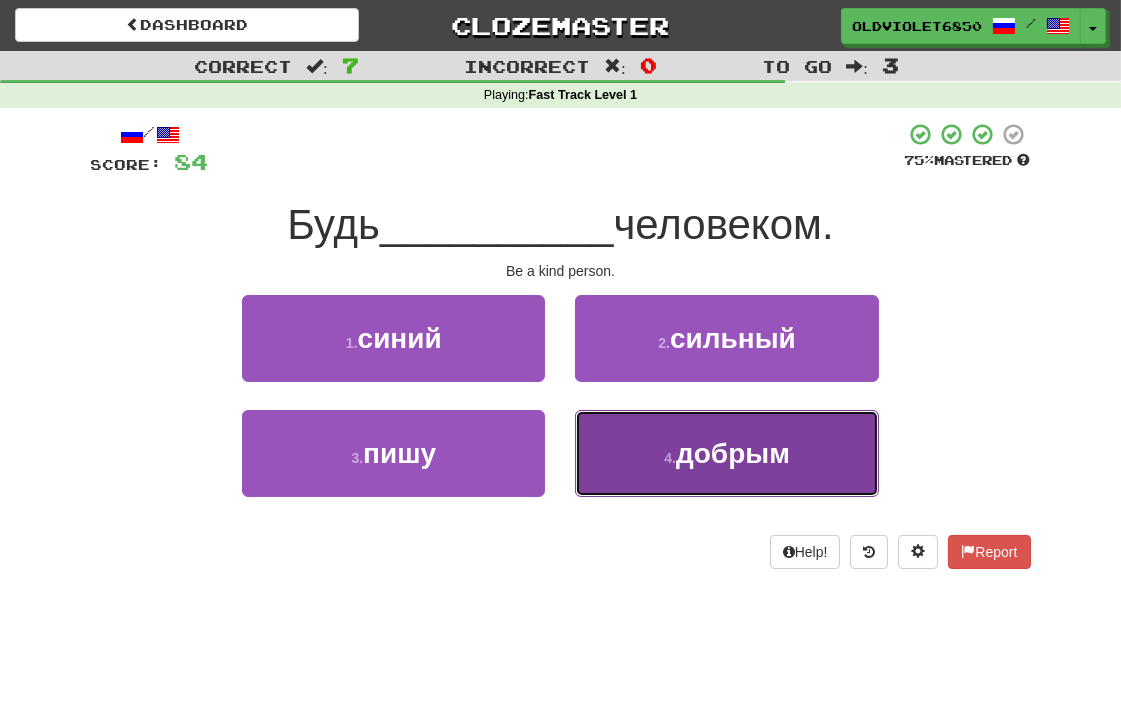 click on "добрым" at bounding box center (733, 453) 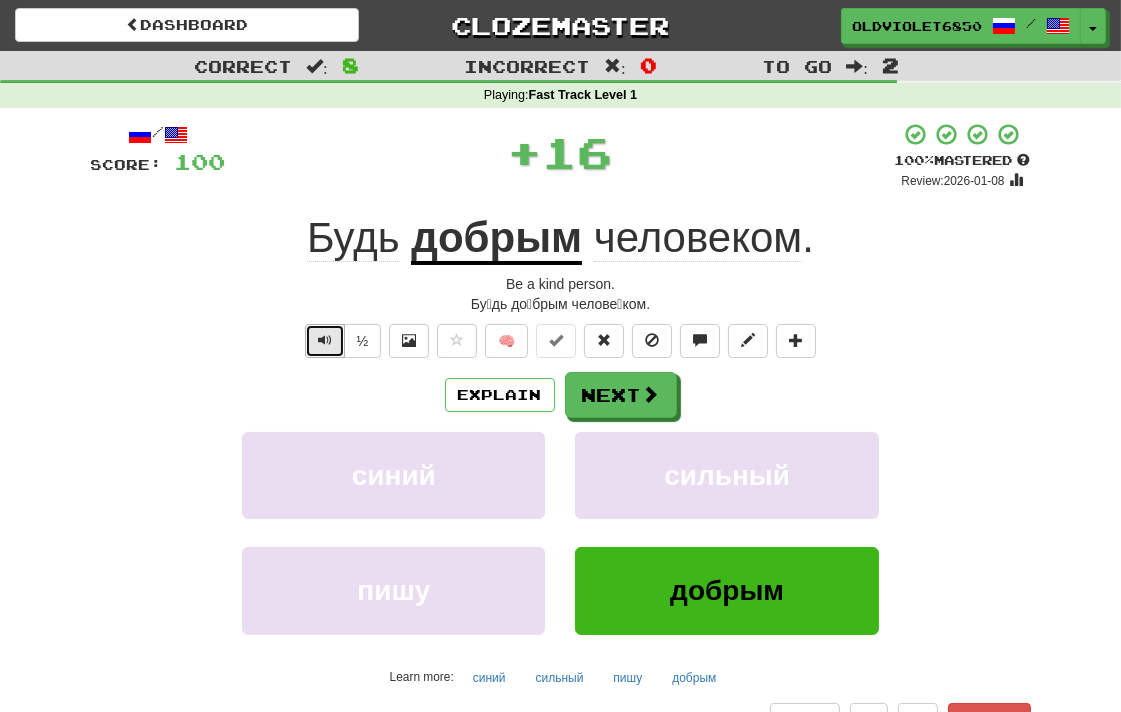 click at bounding box center (325, 341) 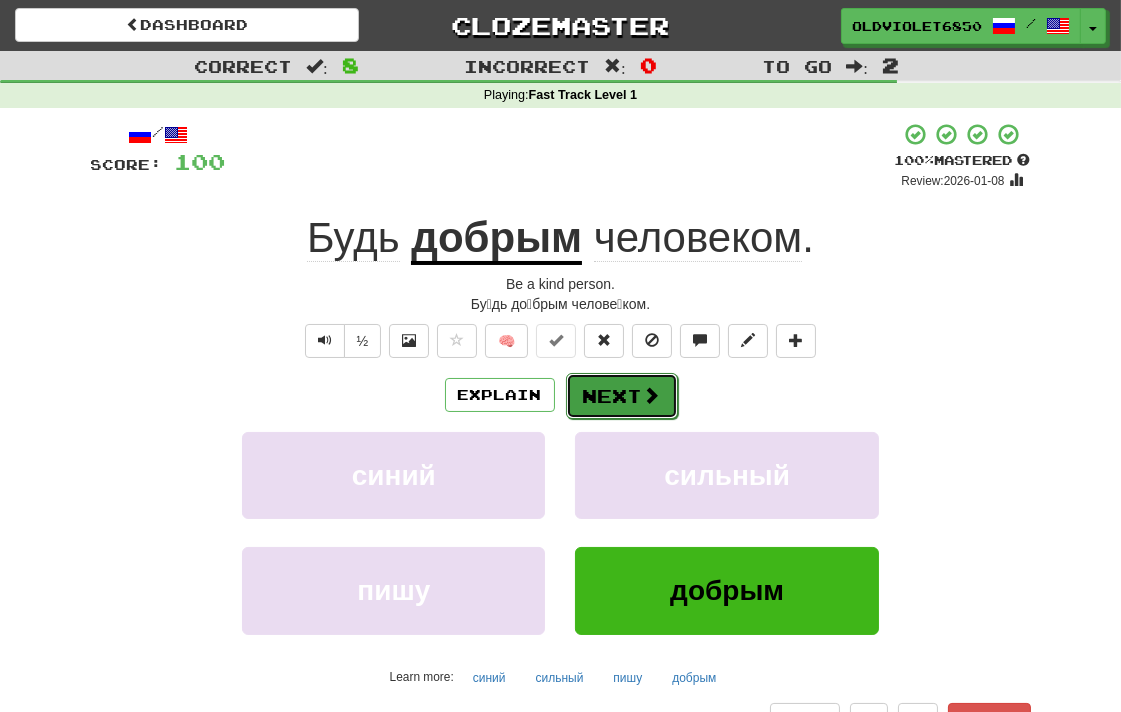 click on "Next" at bounding box center (622, 396) 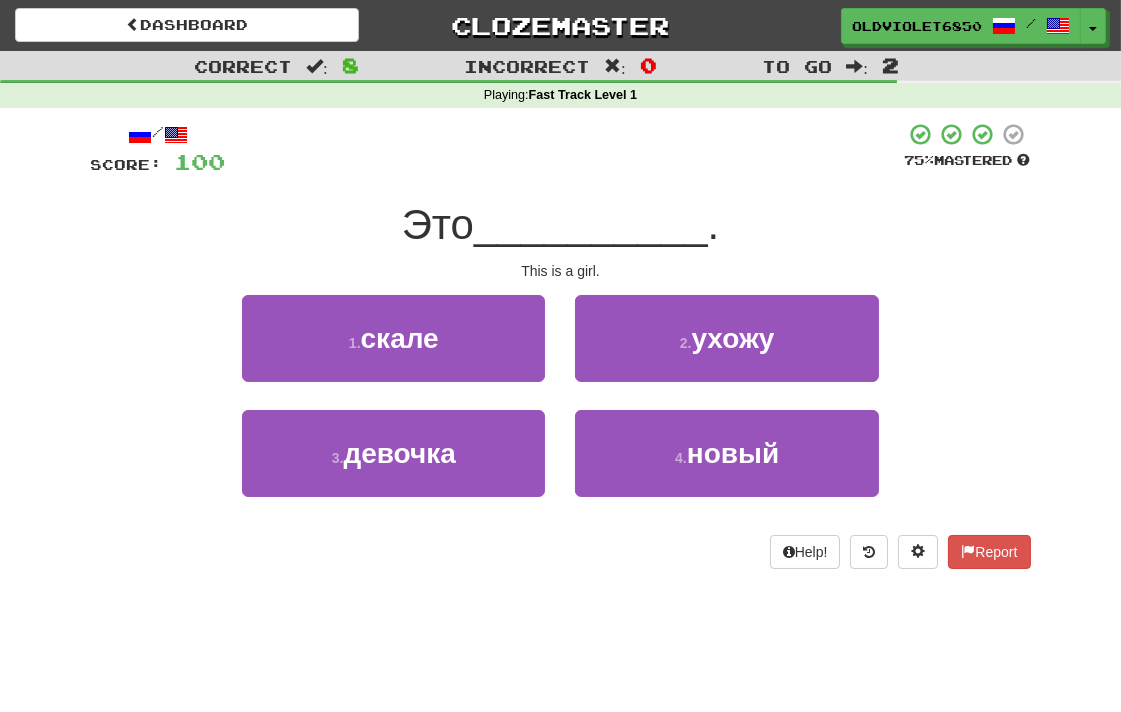 click on "1 .  скале 2 .  ухожу" at bounding box center [561, 352] 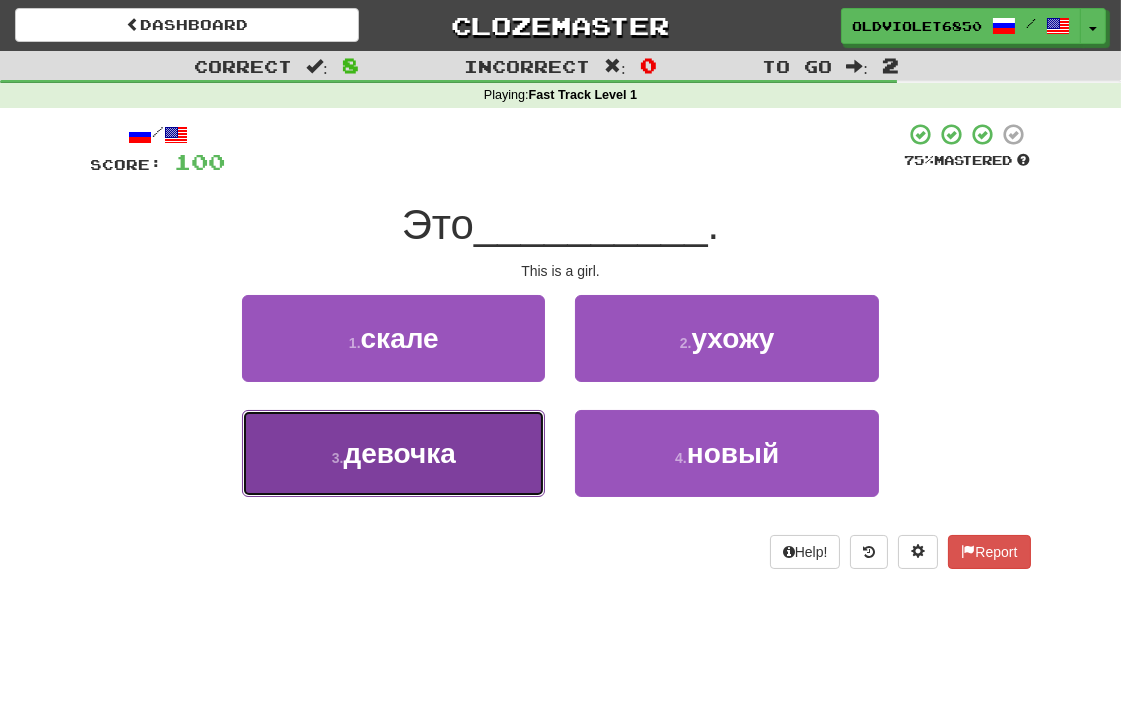 click on "девочка" at bounding box center [399, 453] 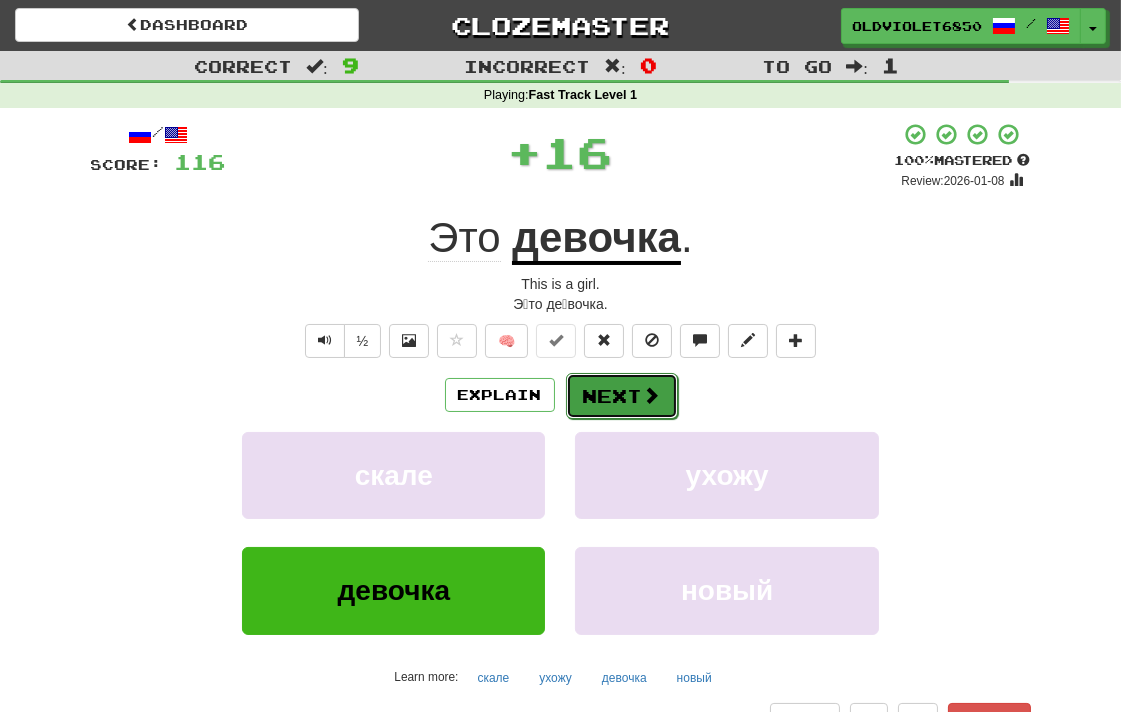click on "Next" at bounding box center (622, 396) 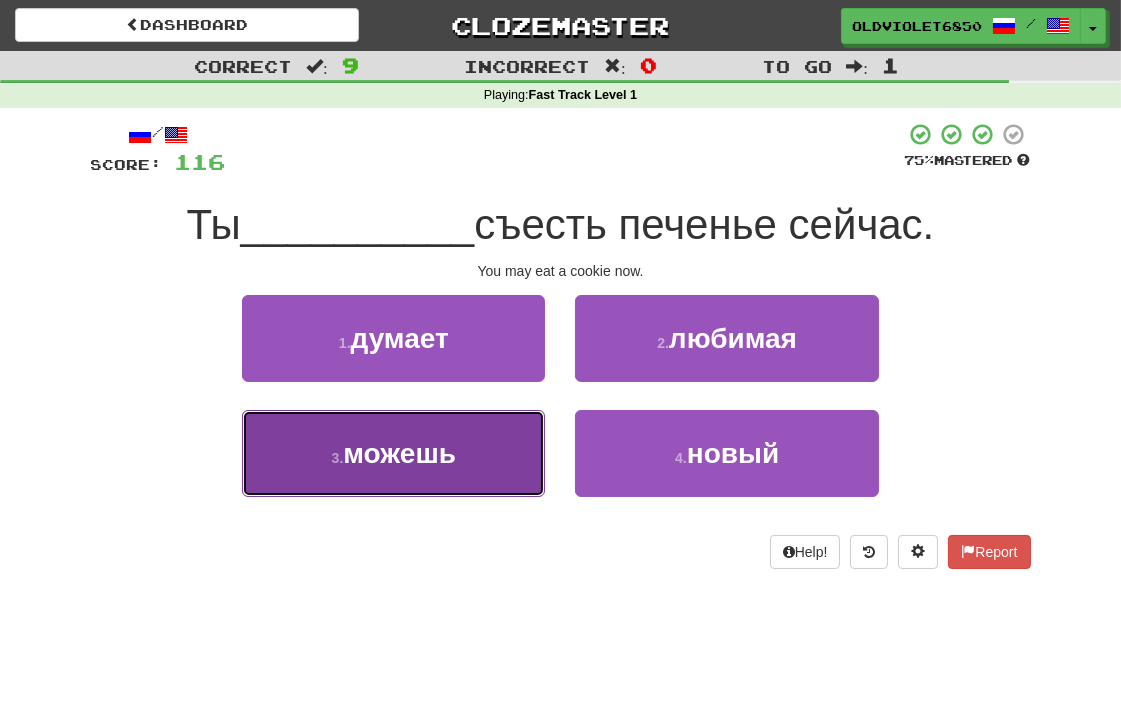 click on "3 .  можешь" at bounding box center [393, 453] 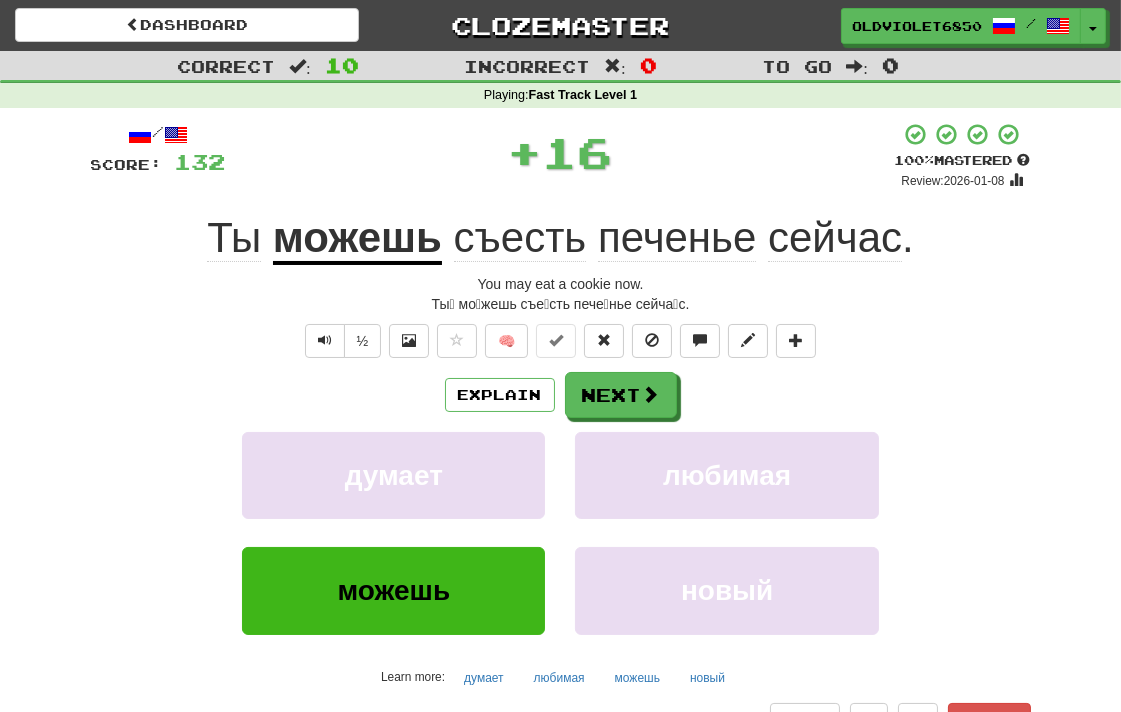 click on "Explain Next думает любимая можешь новый Learn more: думает любимая можешь новый" at bounding box center (561, 532) 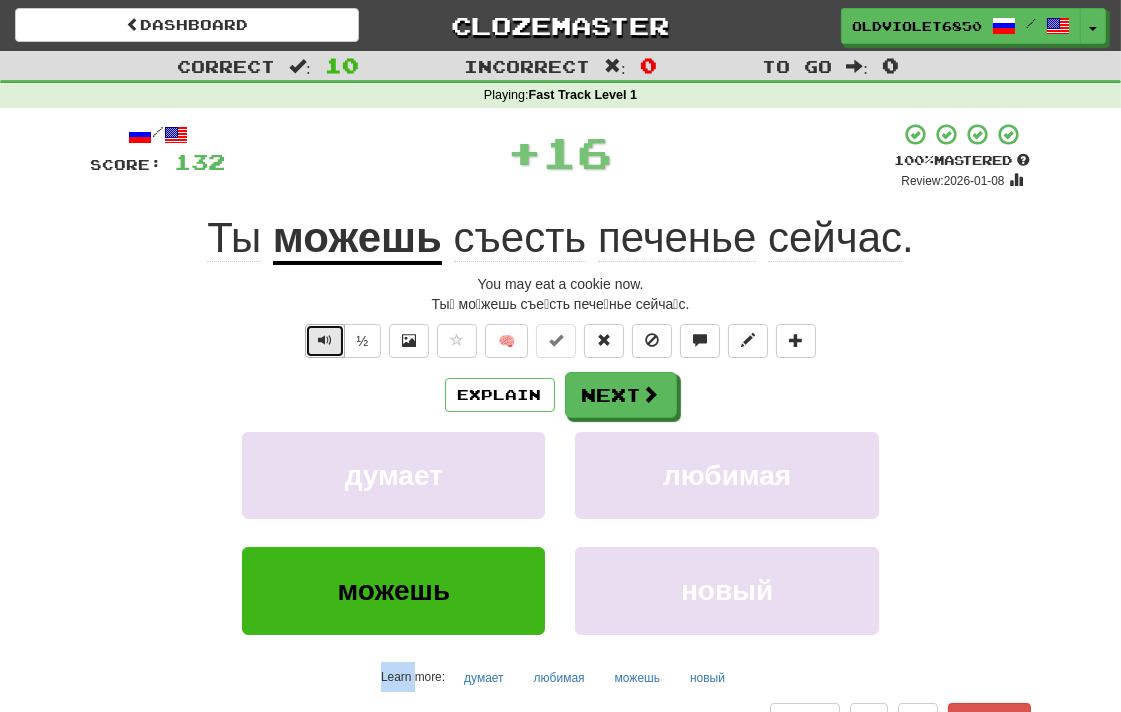 click at bounding box center [325, 341] 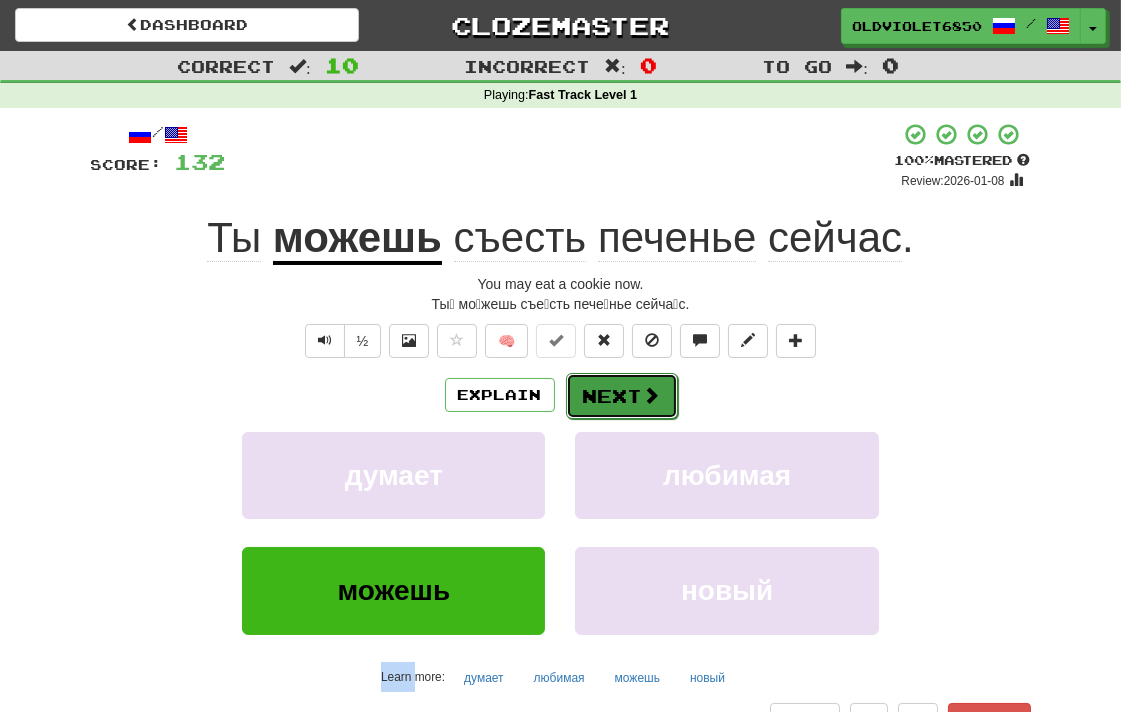 click on "Next" at bounding box center (622, 396) 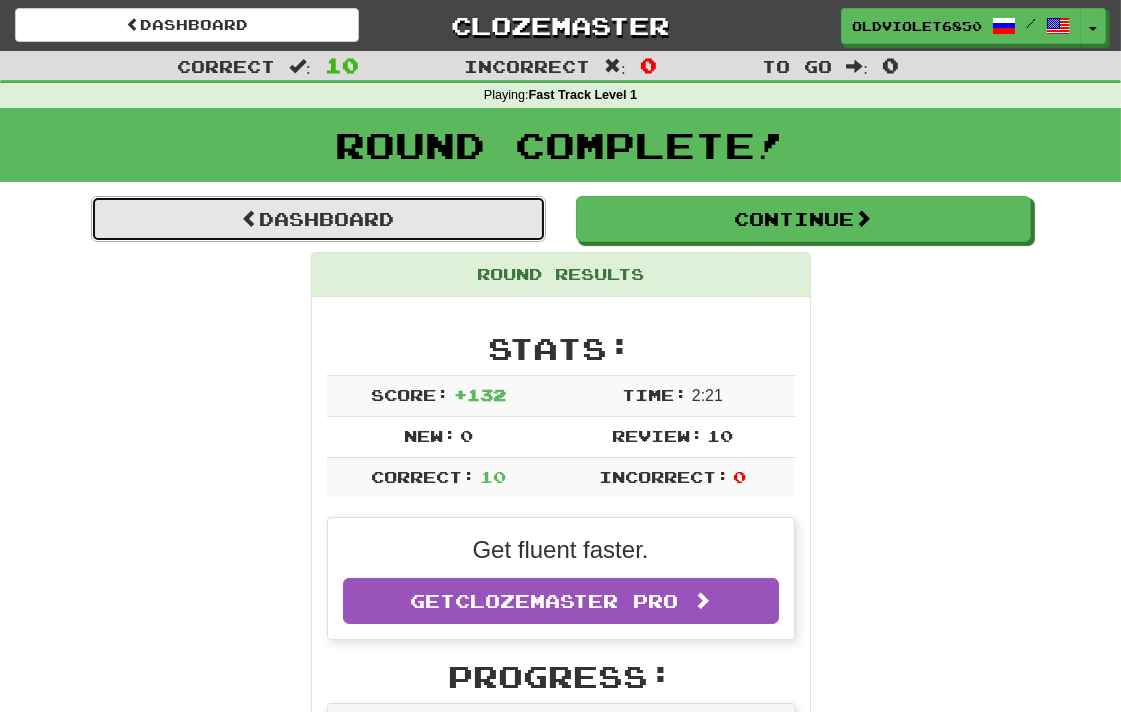 click on "Dashboard" at bounding box center (318, 219) 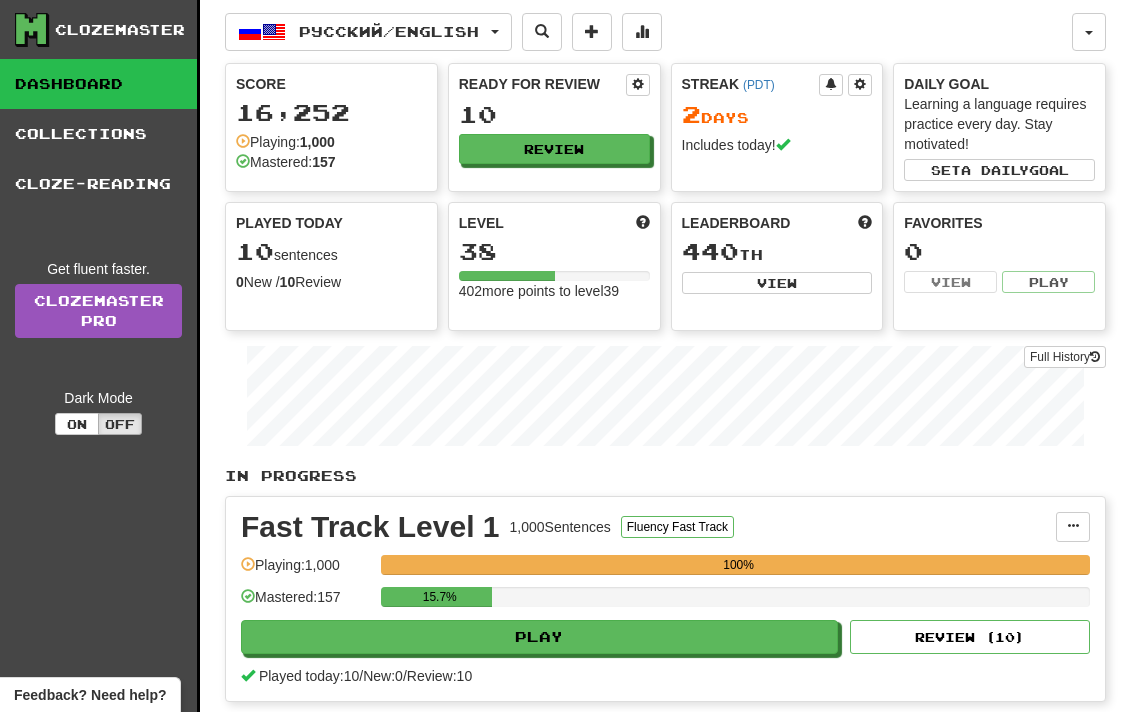 scroll, scrollTop: 0, scrollLeft: 0, axis: both 